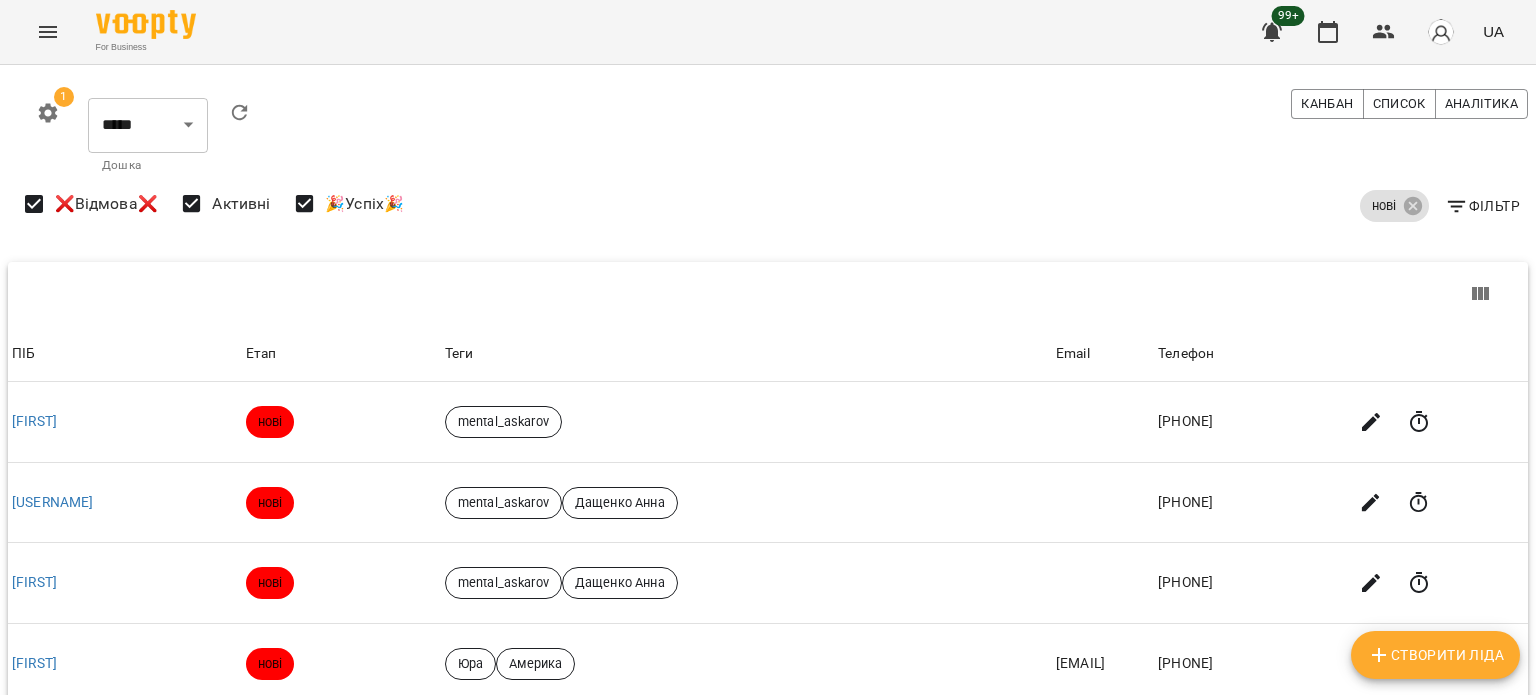 scroll, scrollTop: 0, scrollLeft: 0, axis: both 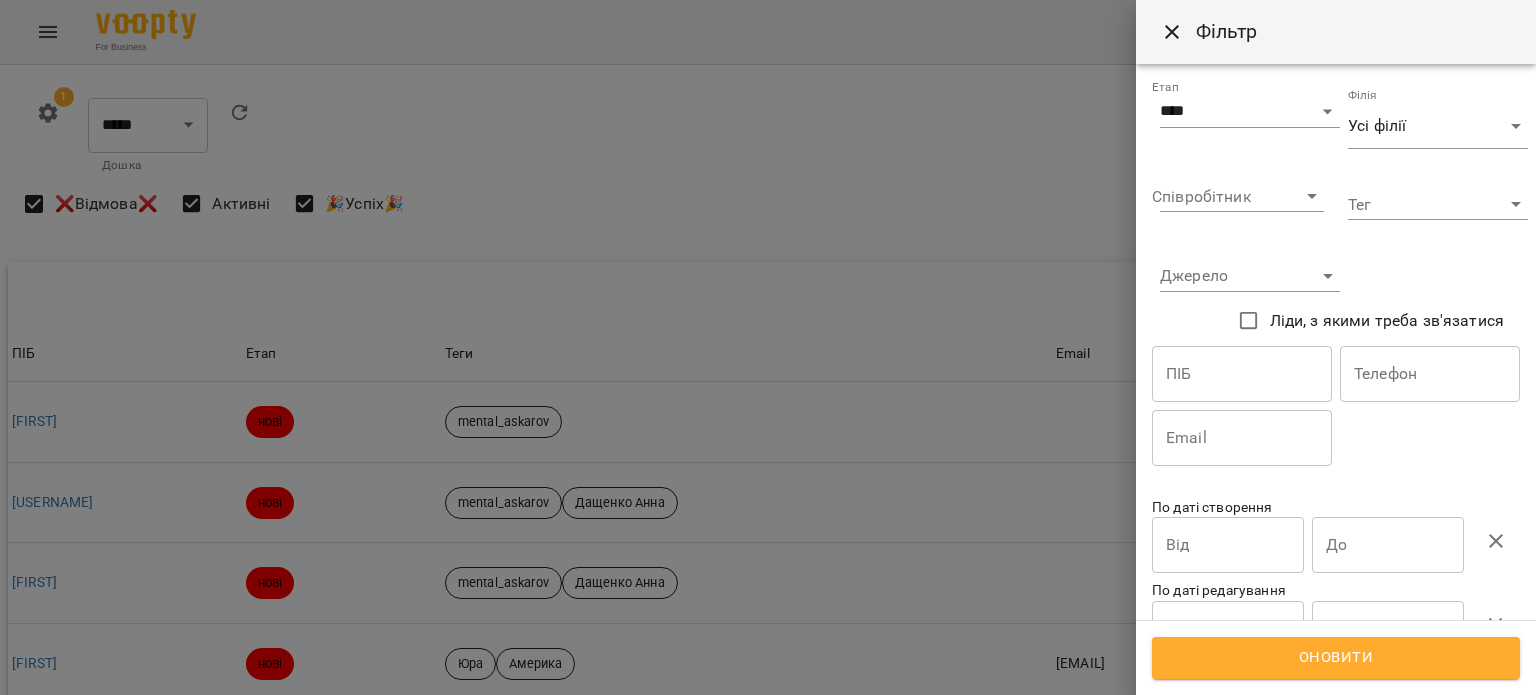 click on "До" at bounding box center (1388, 545) 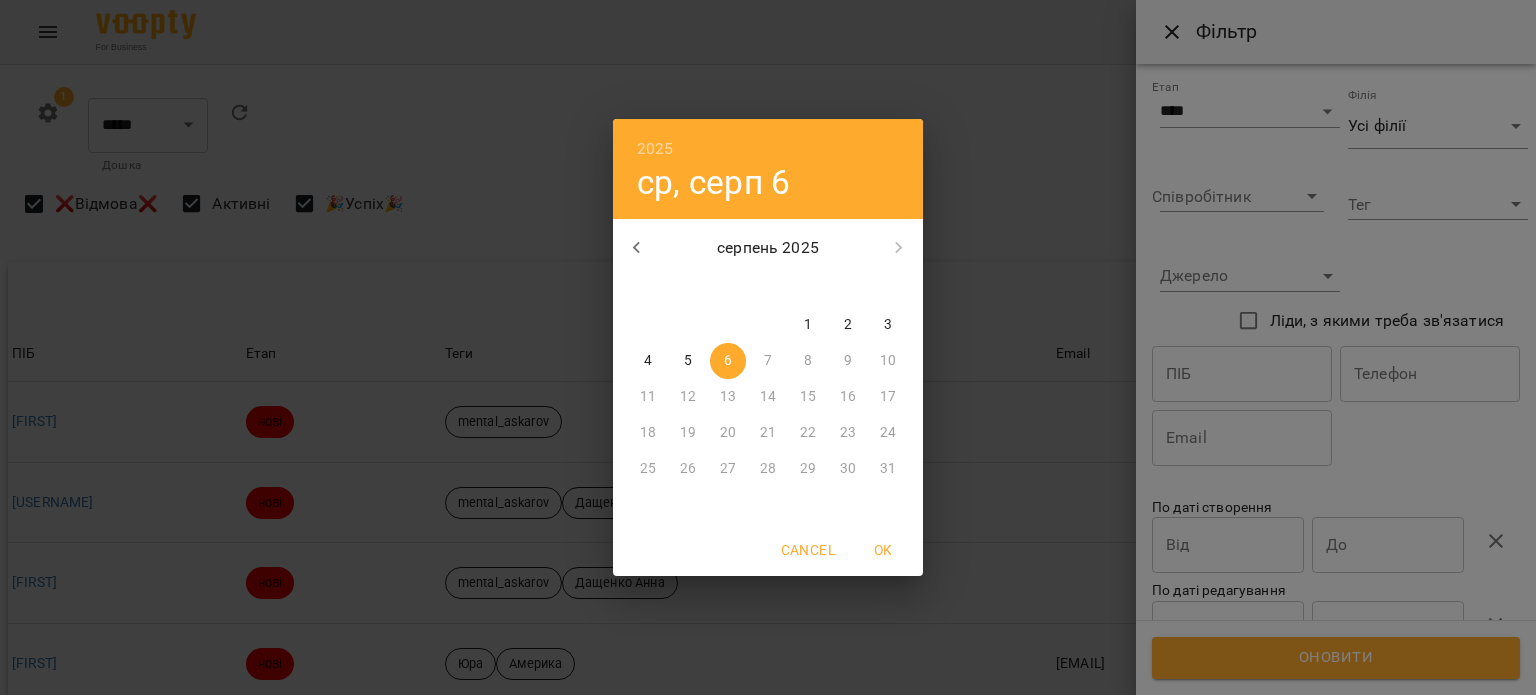 click on "5" at bounding box center [688, 361] 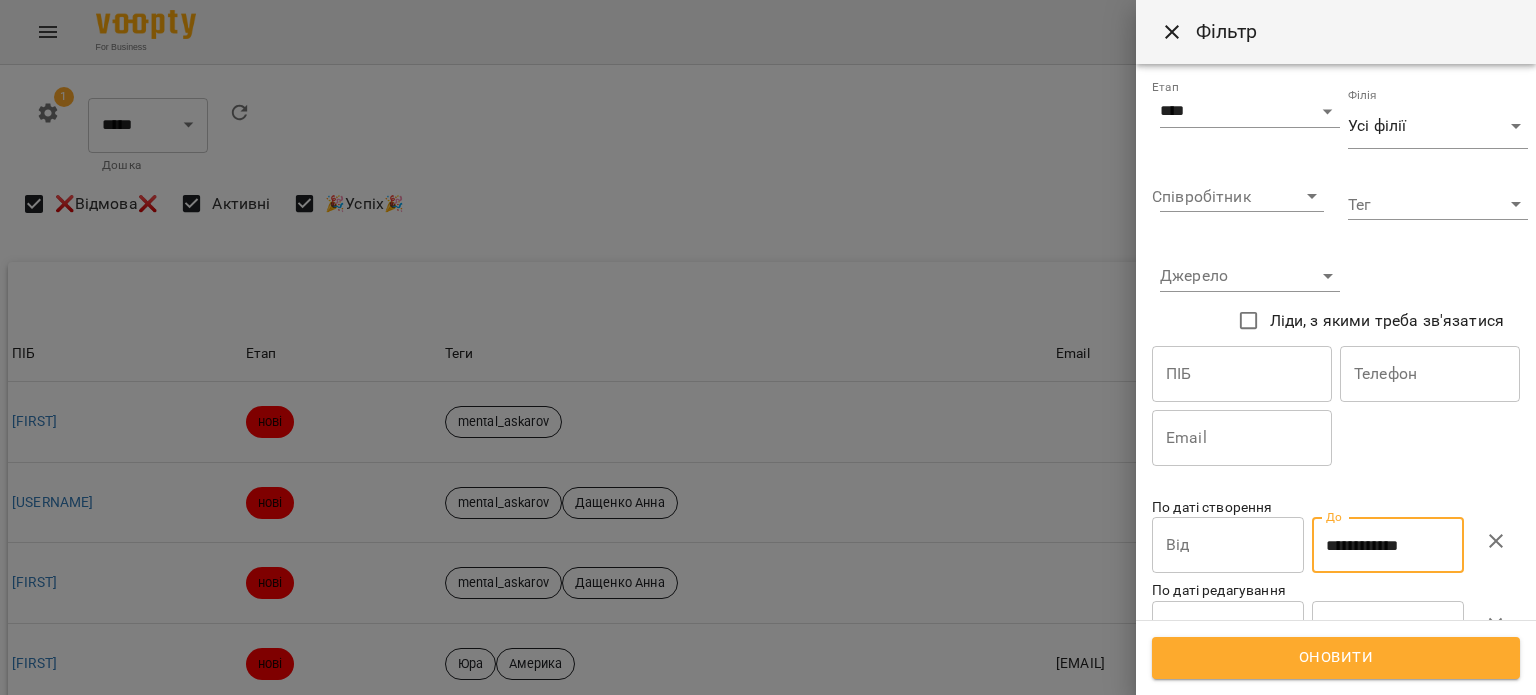 click on "Від" at bounding box center [1228, 545] 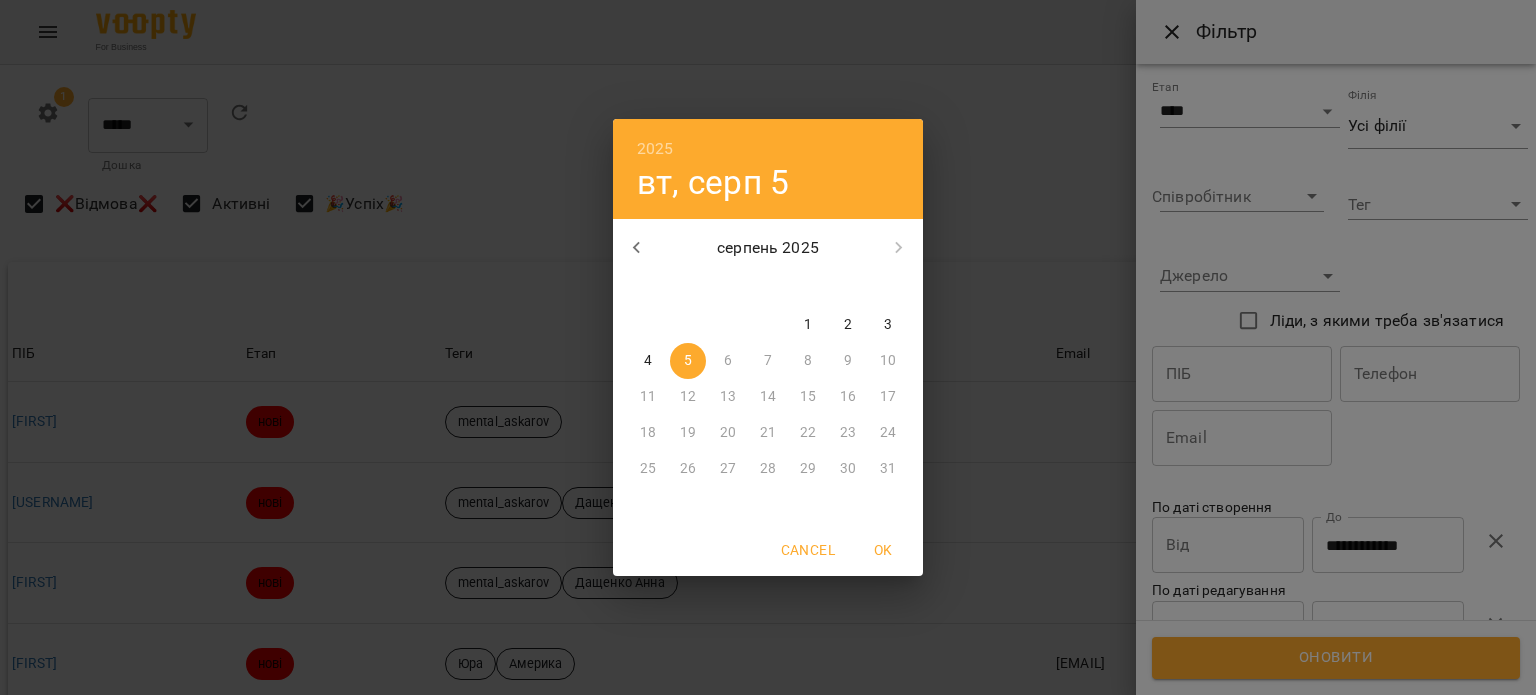 click on "5" at bounding box center (688, 361) 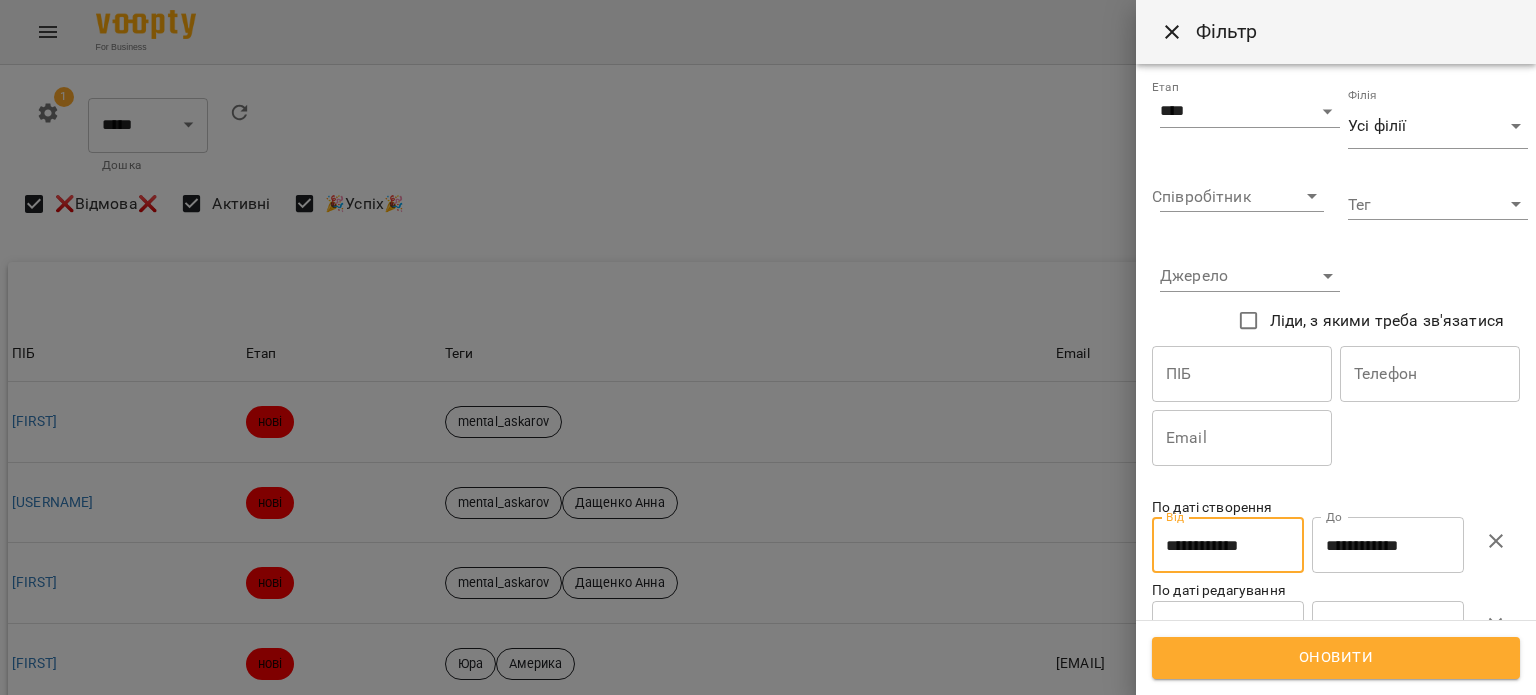 click on "Оновити" at bounding box center [1336, 658] 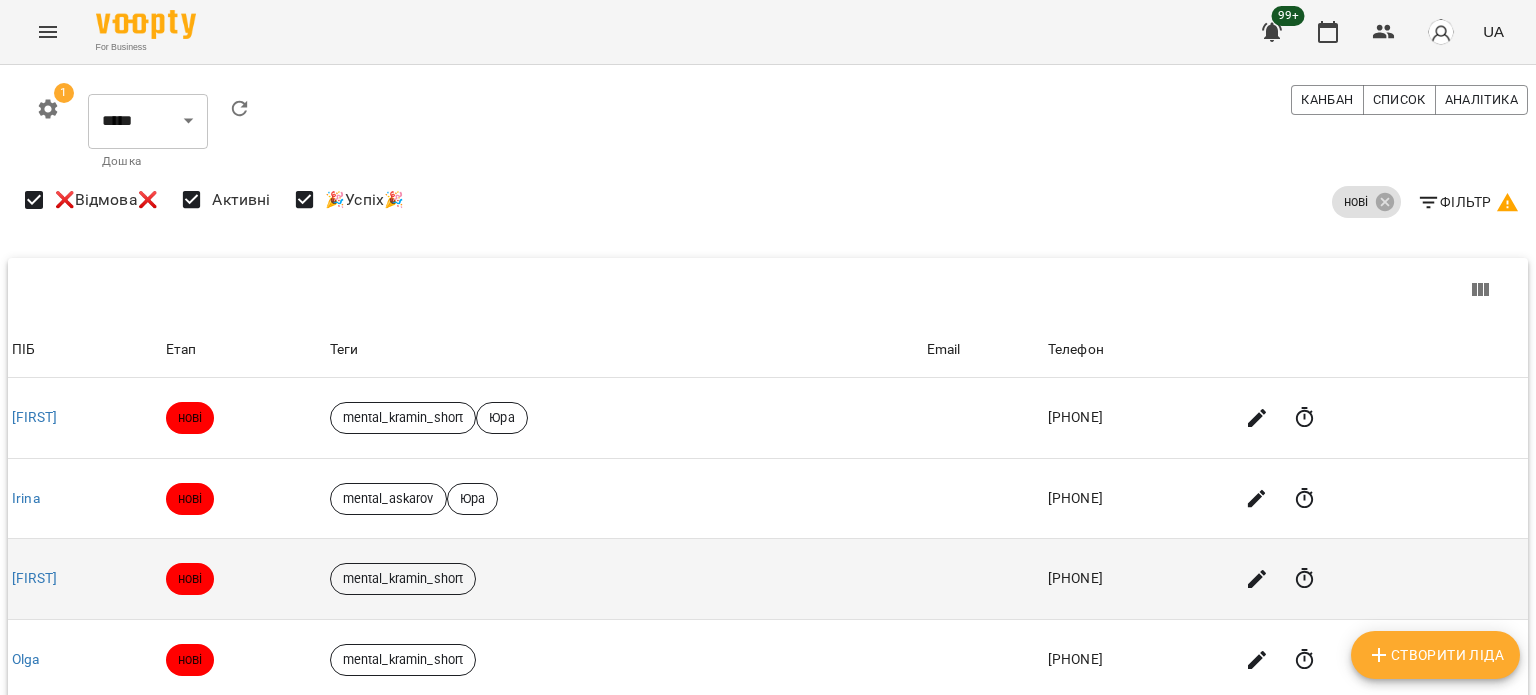scroll, scrollTop: 288, scrollLeft: 0, axis: vertical 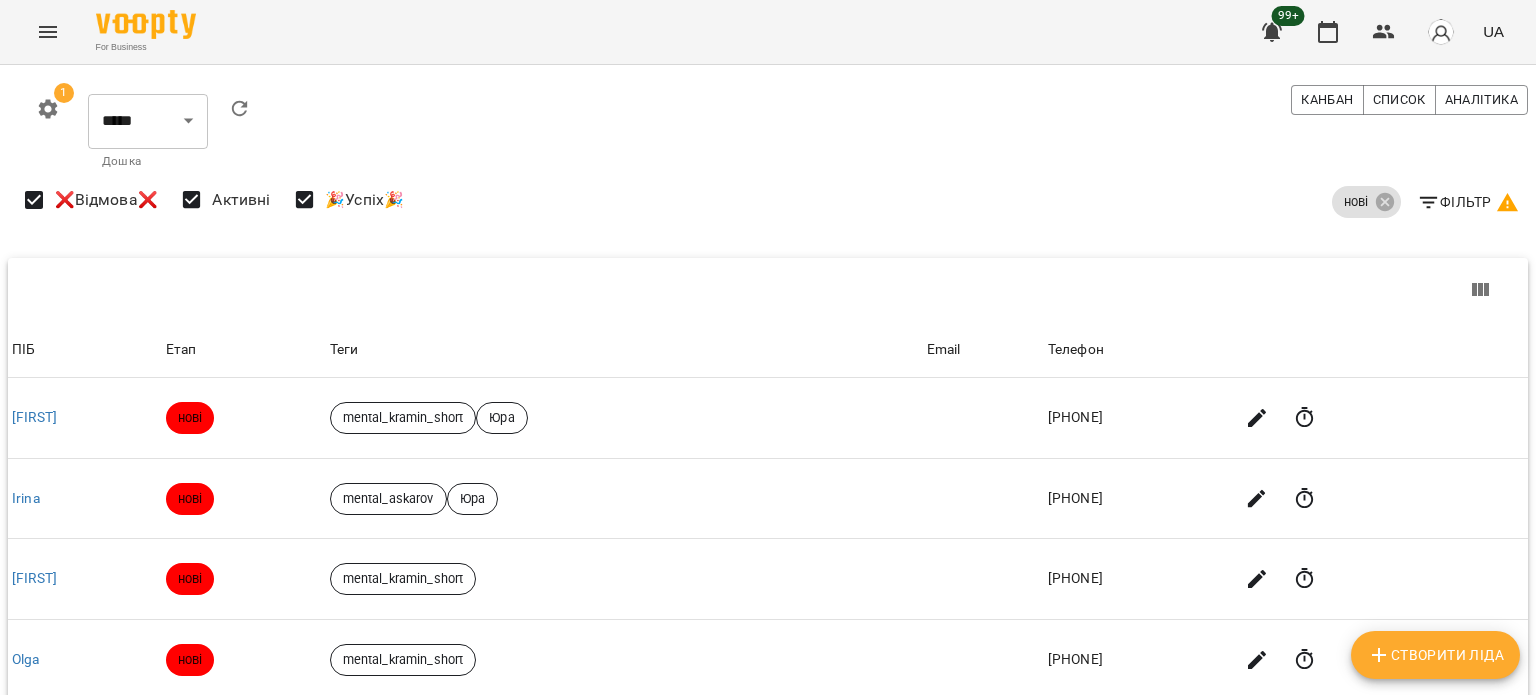 click on "For Business 99+ UA 1 ***** ******** ****** ******** ​ Дошка Канбан Список Аналітика нові Фільтр ❌Відмова❌ Активні 🎉Успіх🎉 ПІБ Етап Теги Email Телефон   ПІБ Ruslana Етап нові Теги mental_kramin_short Юра Email Телефон +420775341009   ПІБ Irina Етап нові Теги mental_askarov Юра Email Телефон +380684030733   ПІБ Vasyl Етап нові Теги mental_kramin_short Email Телефон +34611214594   ПІБ Olga Етап нові Теги mental_kramin_short Email Телефон +15142625884   ПІБ Майя Етап нові Теги mental_askarov Email Телефон +380969300009   Рядків на сторінці: 100 *** 1-5 з 5 Створити Ліда" at bounding box center [768, 483] 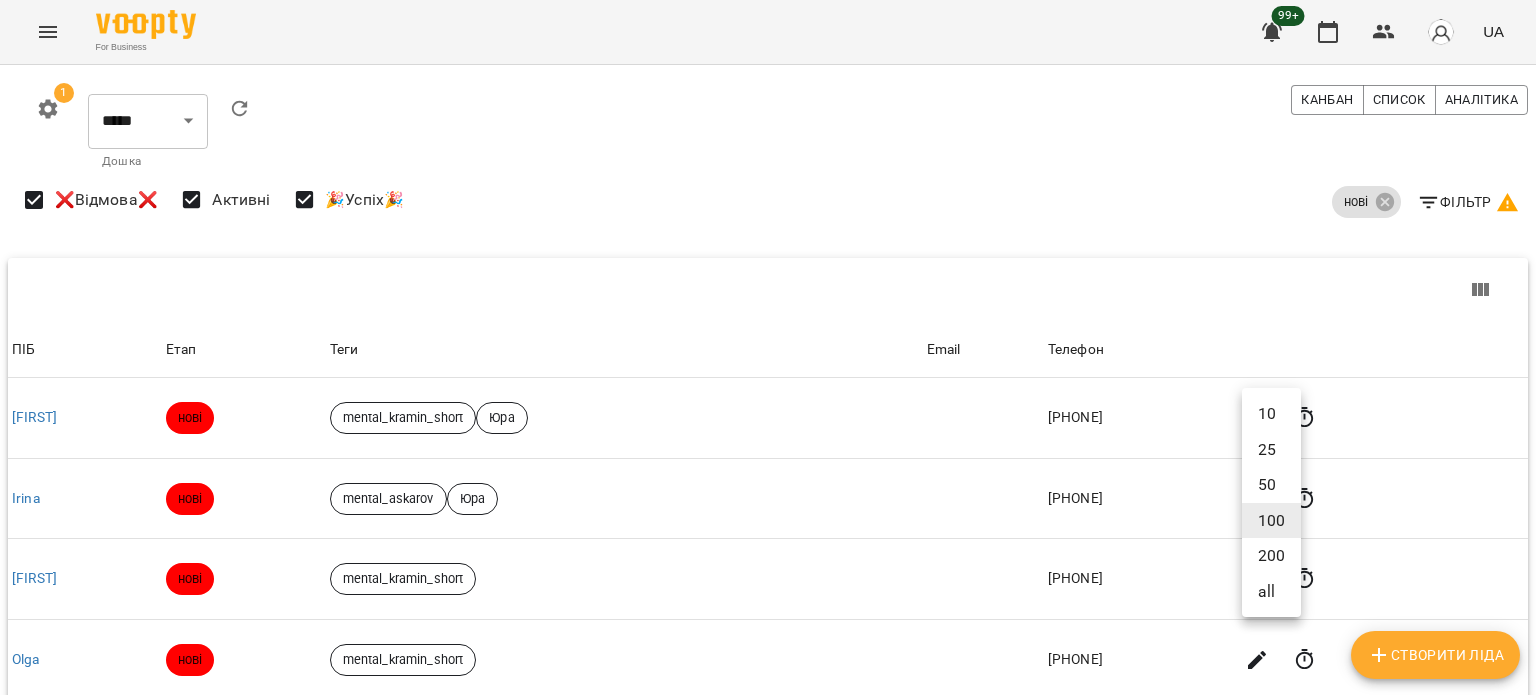 click on "100" at bounding box center (1271, 521) 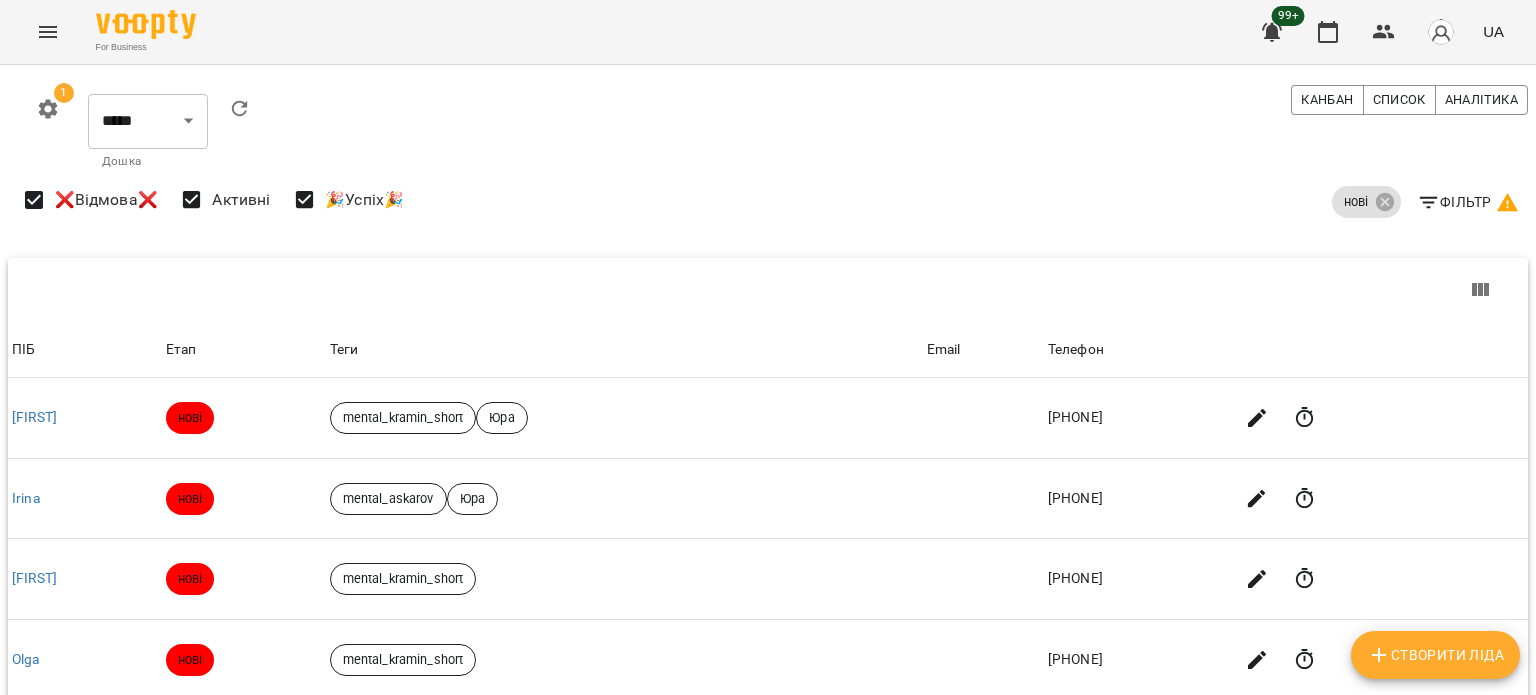 scroll, scrollTop: 0, scrollLeft: 0, axis: both 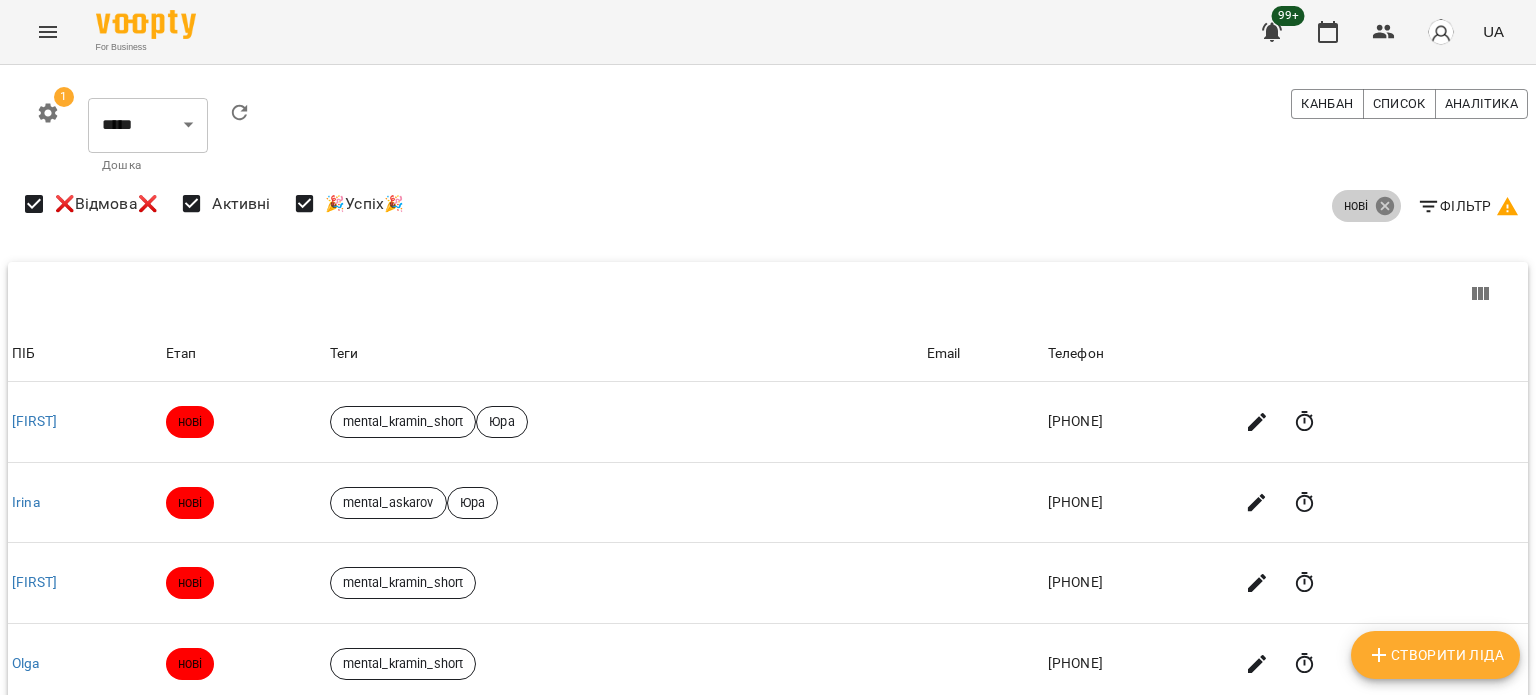 click 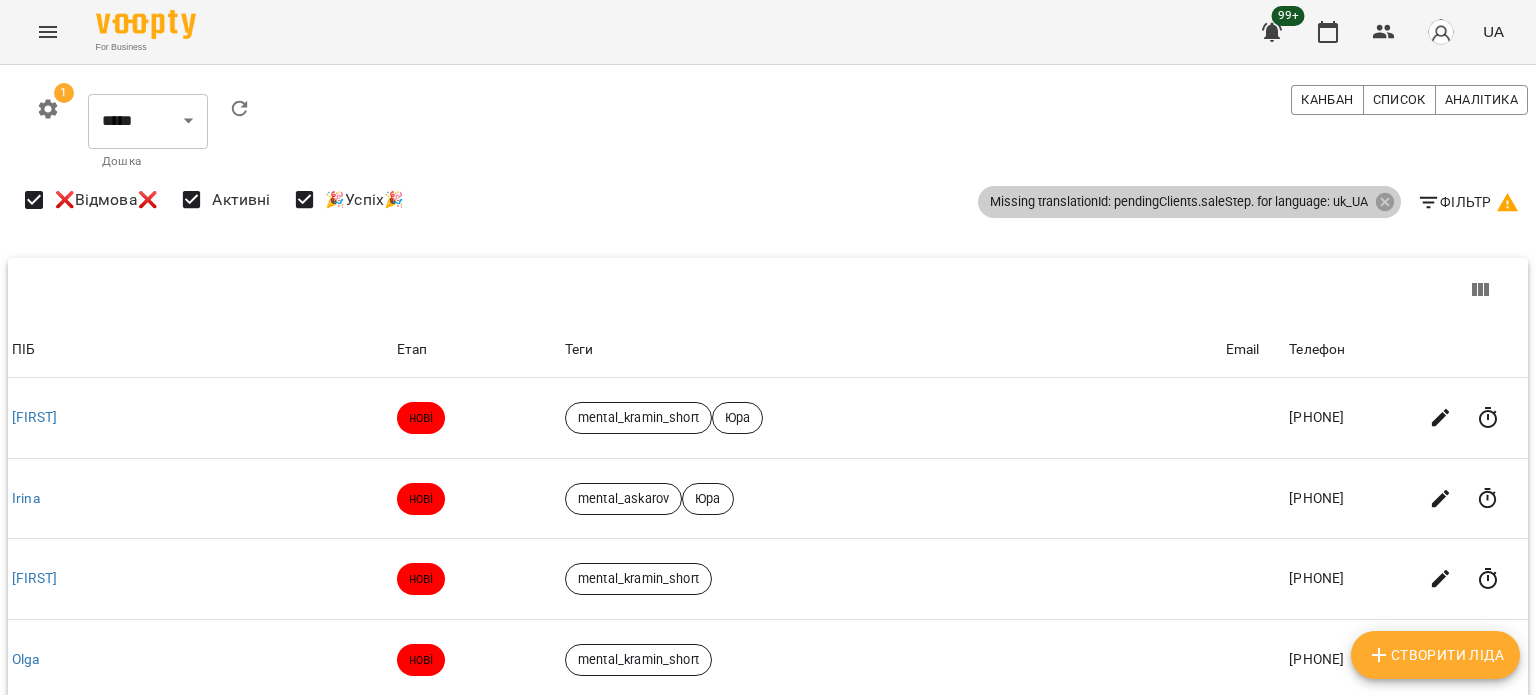 scroll, scrollTop: 0, scrollLeft: 0, axis: both 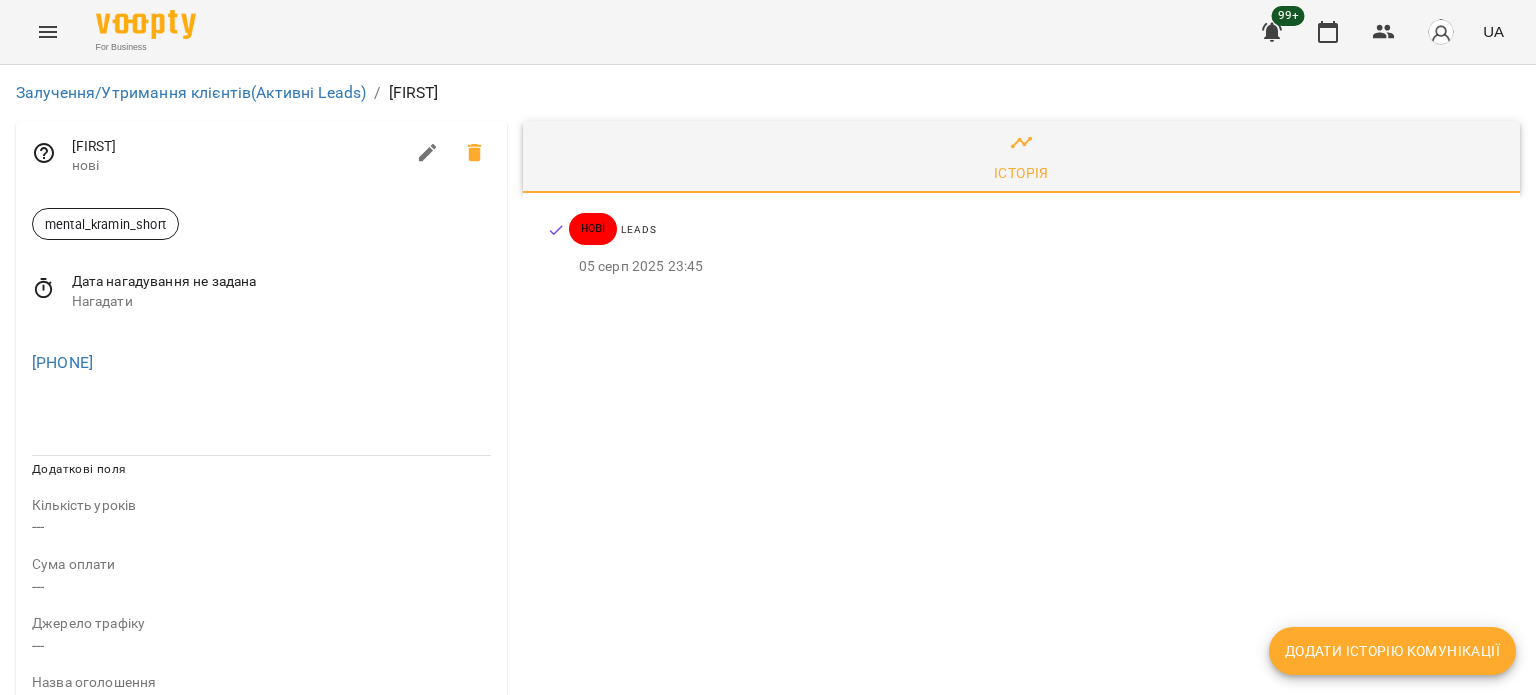click 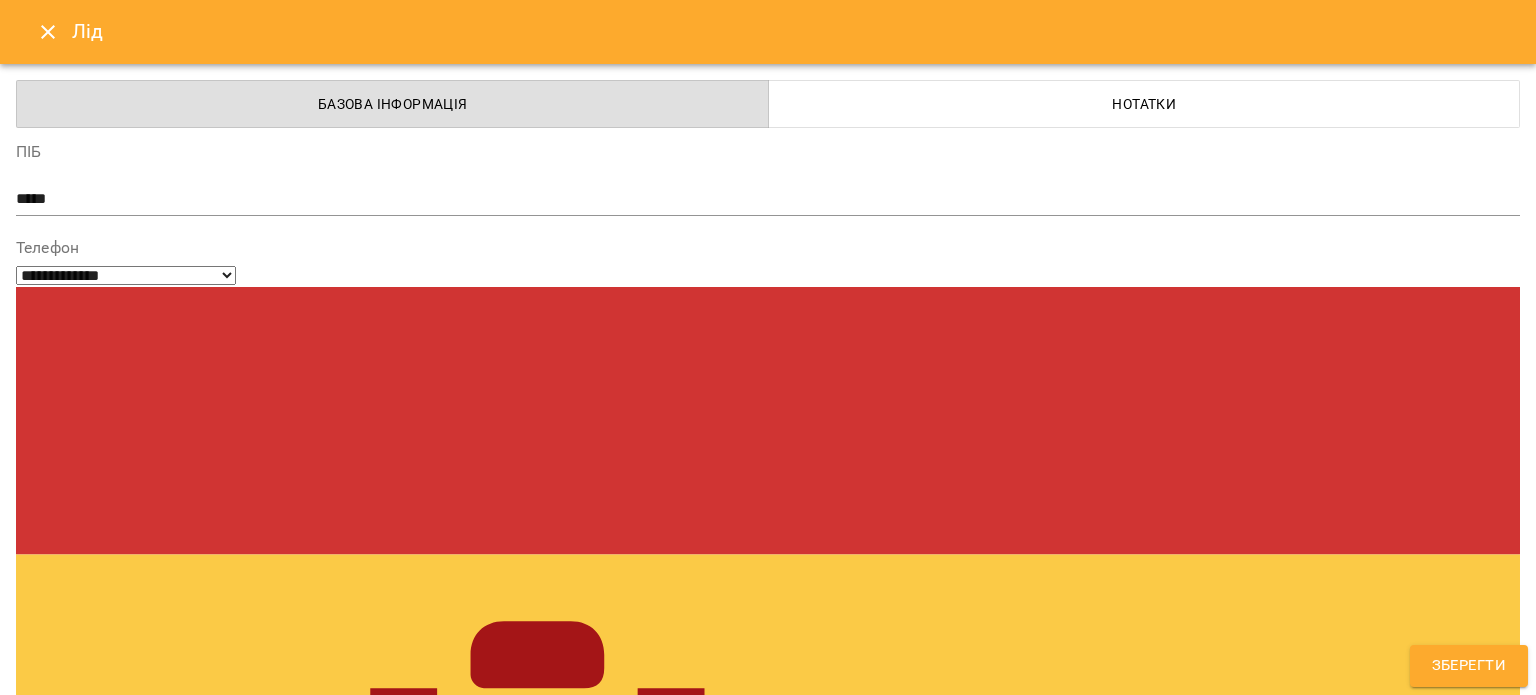 click on "mental_kramin_short" at bounding box center [731, 1528] 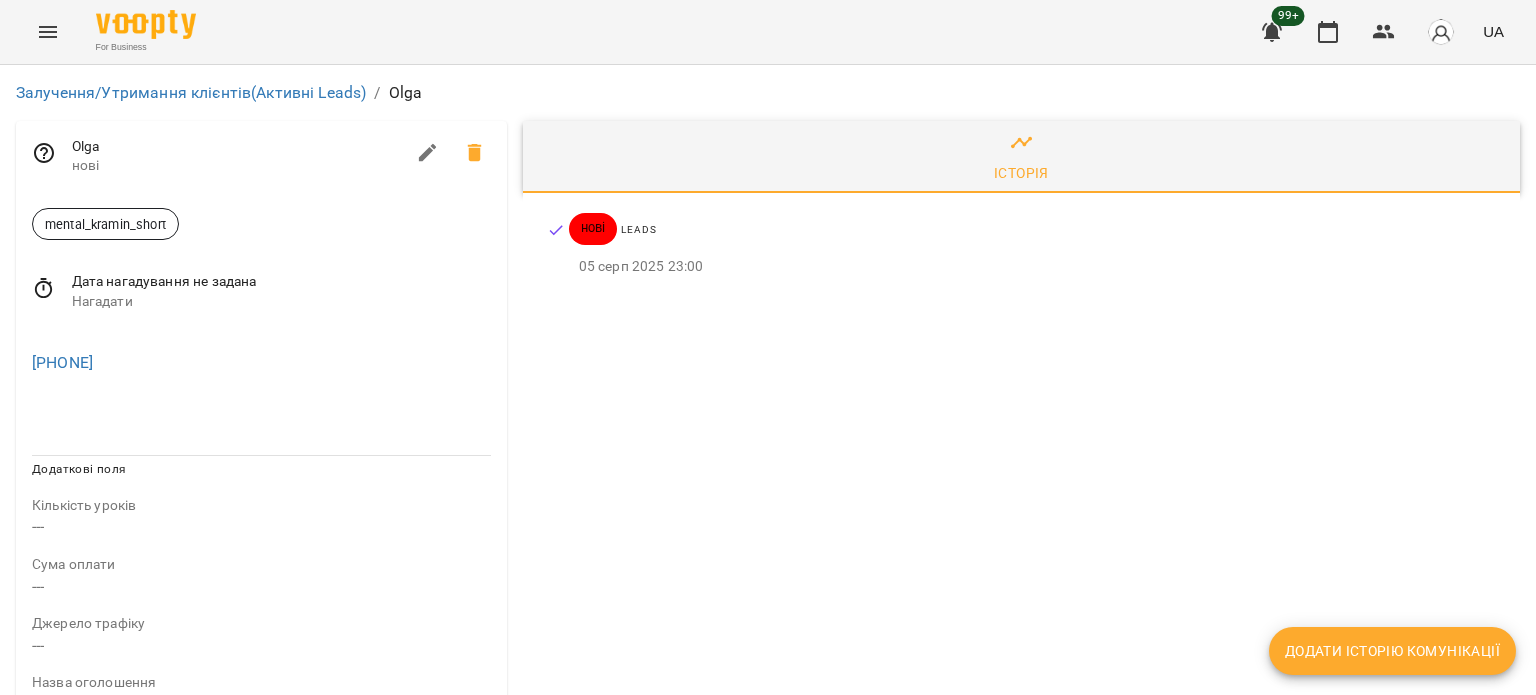 scroll, scrollTop: 0, scrollLeft: 0, axis: both 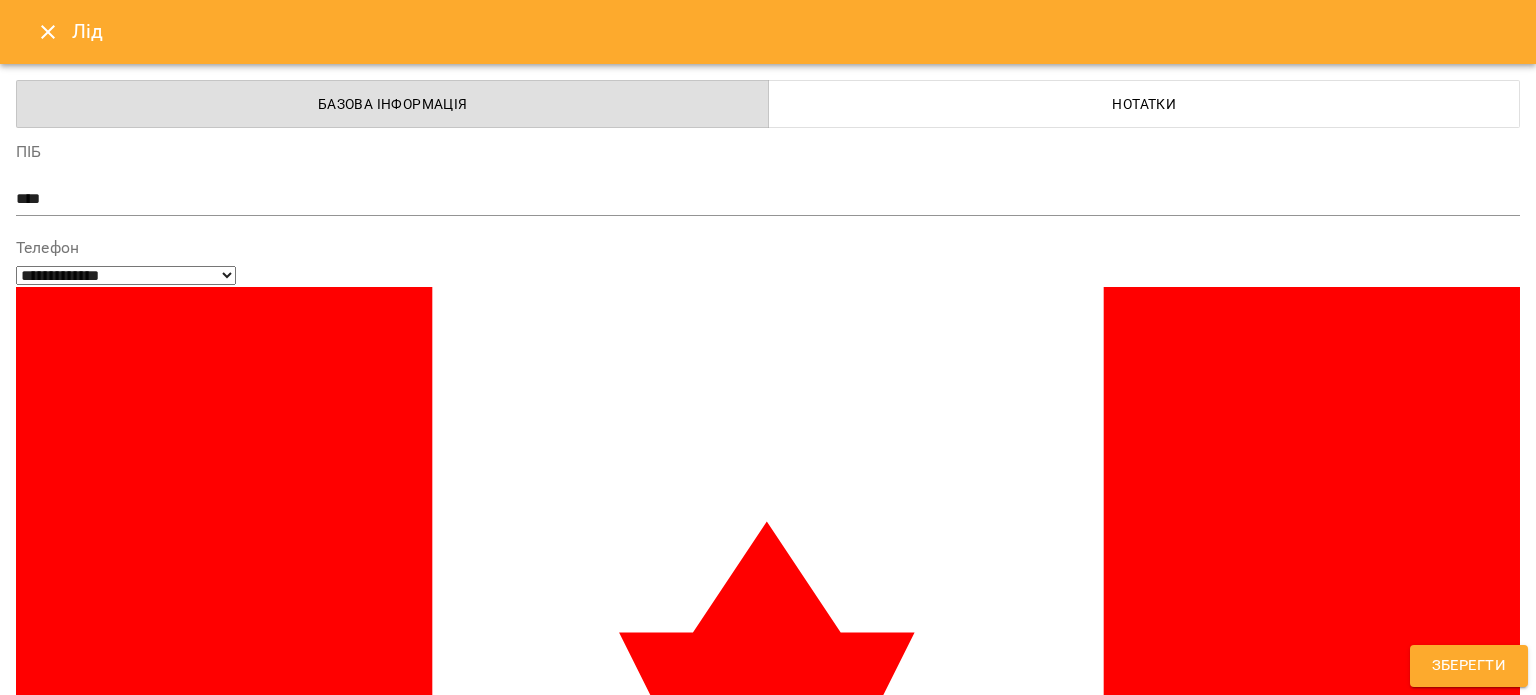 click on "mental_kramin_short" at bounding box center [731, 1528] 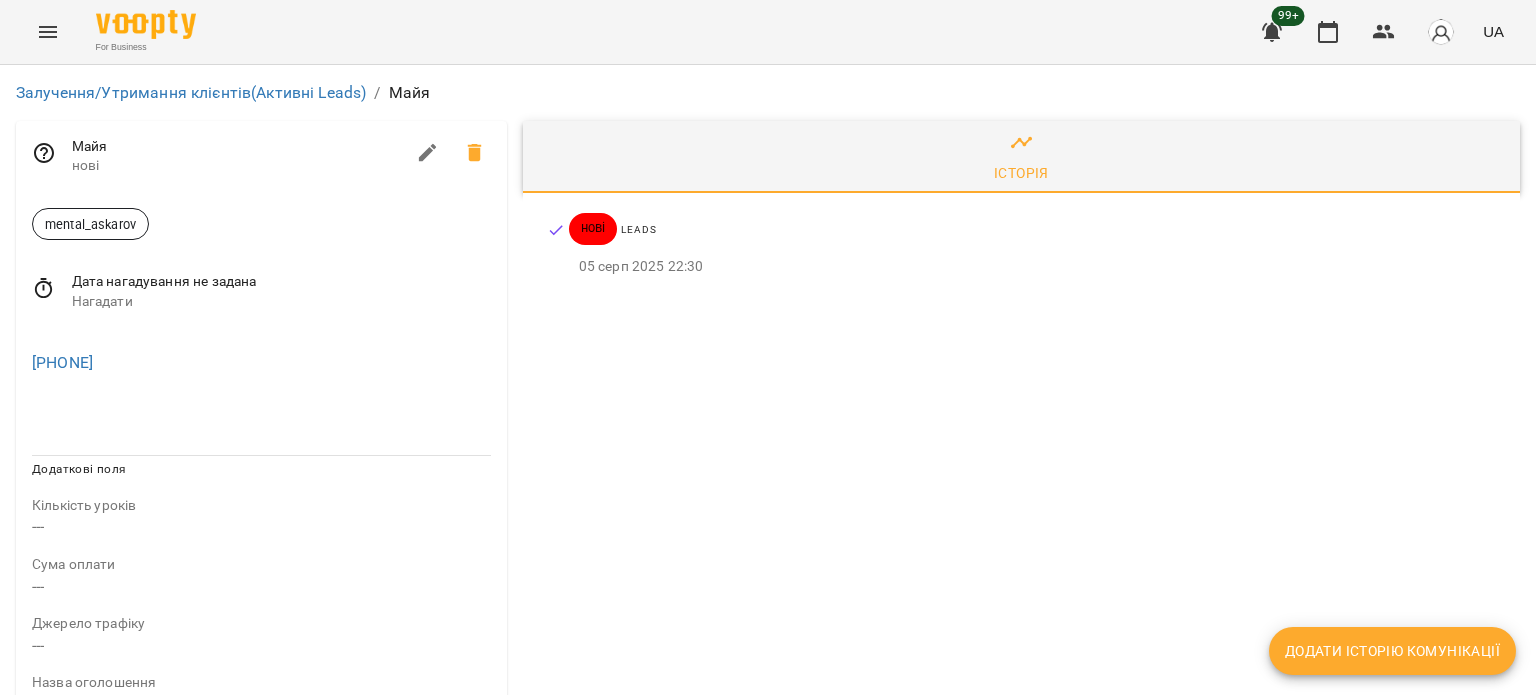 scroll, scrollTop: 0, scrollLeft: 0, axis: both 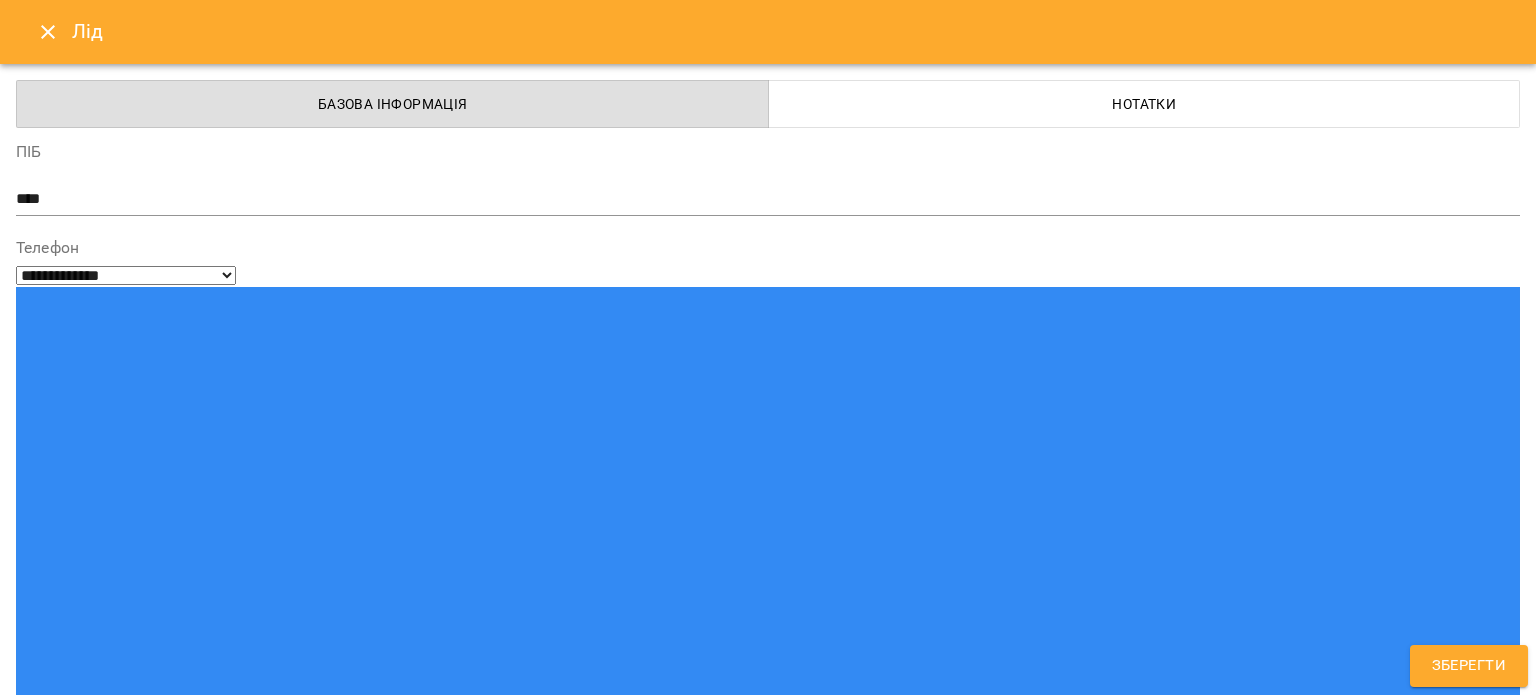 click on "mental_askarov" at bounding box center (768, 1581) 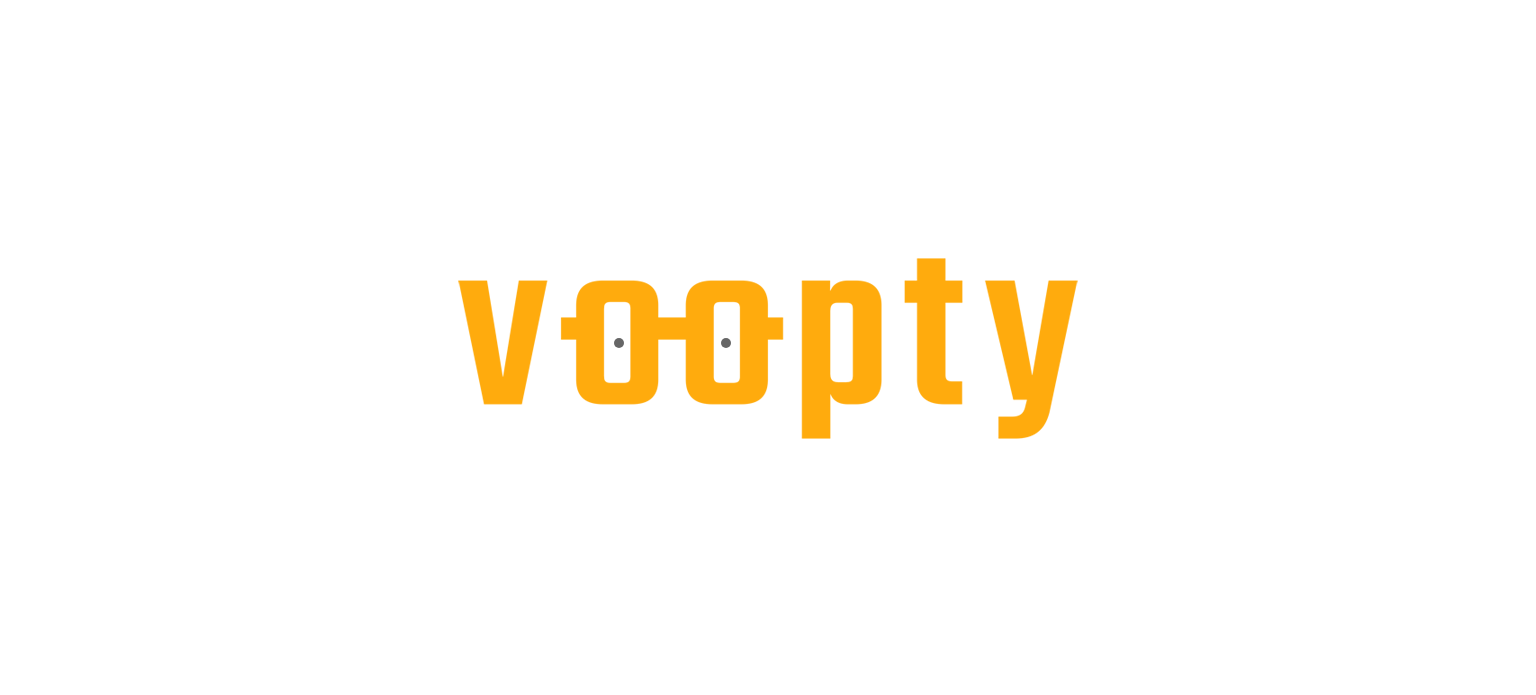 scroll, scrollTop: 0, scrollLeft: 0, axis: both 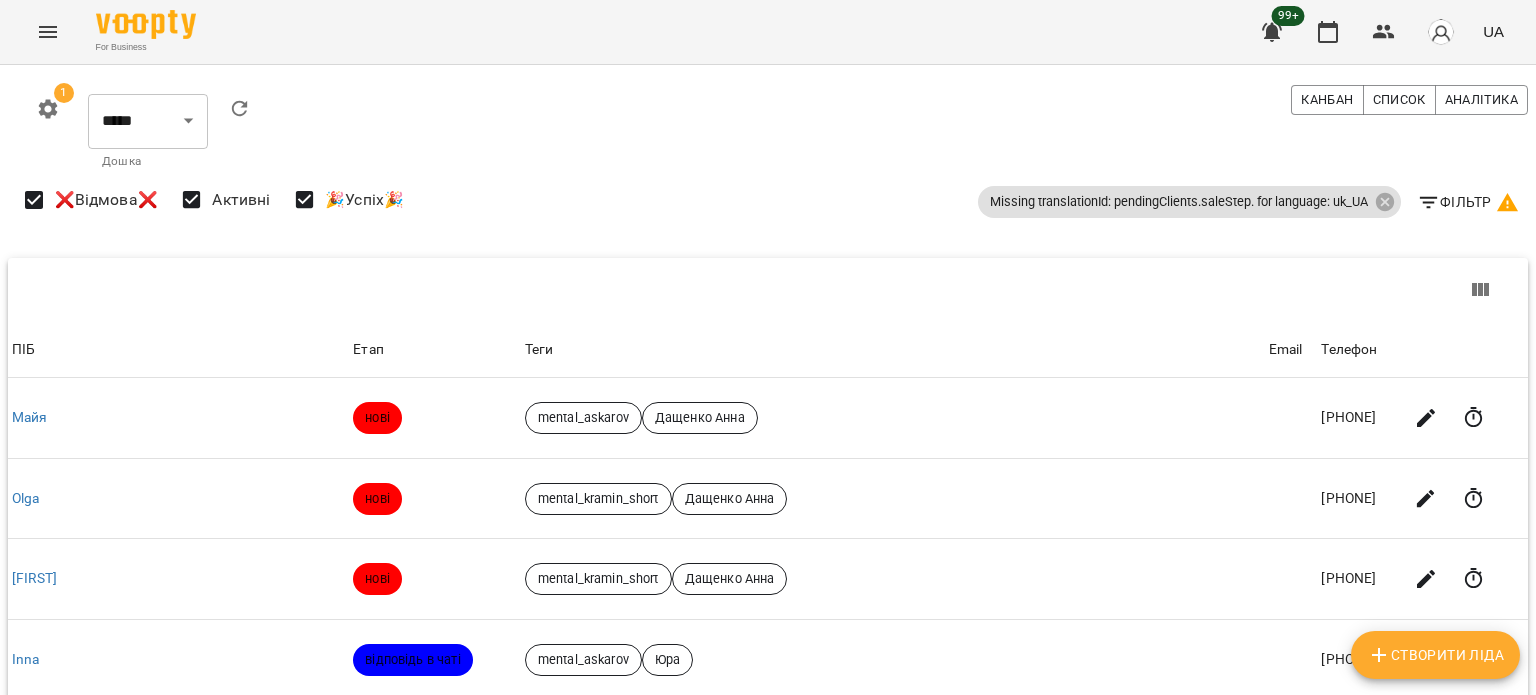 click on "For Business 99+ UA 1 ***** ******** ****** ******** ​ Дошка Канбан Список Аналітика Missing translationId: pendingClients.saleStep. for language: uk_UA Фільтр ❌Відмова❌ Активні 🎉Успіх🎉 ПІБ Етап Теги Email телефон   ПІБ [LAST] Етап нові Теги mental_askarov Дащенко Анна Email телефон [PHONE]   ПІБ [FIRST] Етап нові Теги mental_kramin_short Дащенко Анна Email телефон [PHONE]   ПІБ [FIRST] Етап нові Теги mental_kramin_short Дащенко Анна Email телефон [PHONE]   ПІБ [FIRST] Етап відповідь в чаті Теги mental_askarov Юра Email телефон [PHONE]   ПІБ [FIRST] Етап крок 3 НДЗ Теги mental_askarov Юра Email телефон [PHONE]   ПІБ [FIRST] Етап крок 3 НДЗ Теги mental_kramin_short" at bounding box center [768, 684] 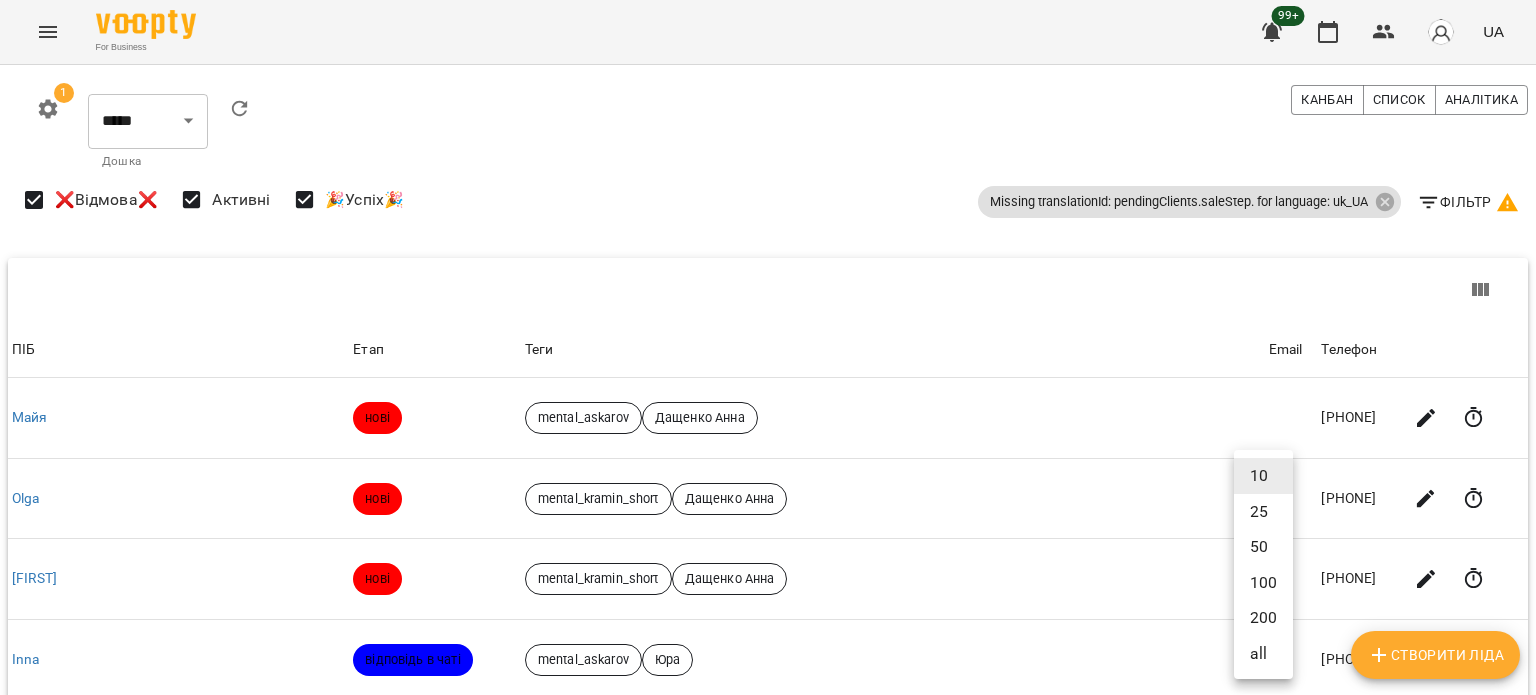 click on "50" at bounding box center (1263, 547) 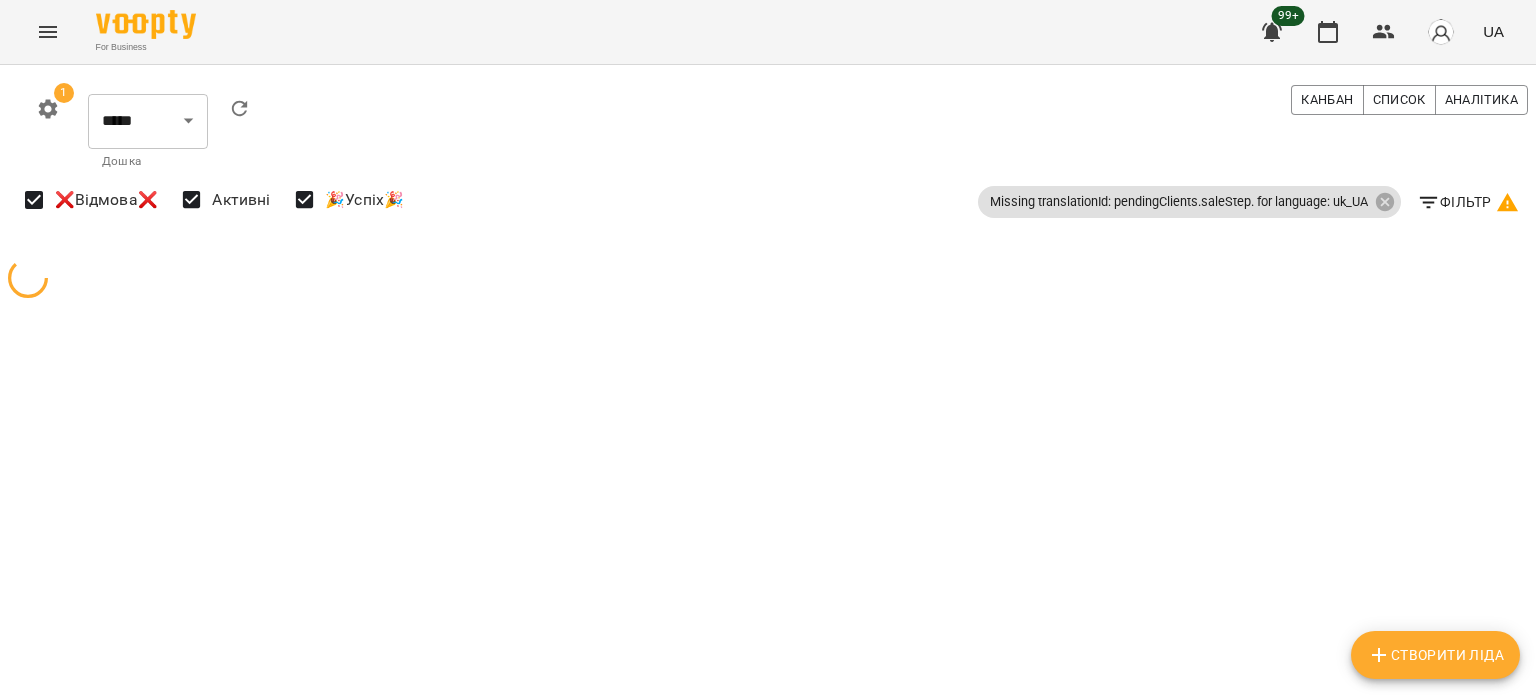 scroll, scrollTop: 0, scrollLeft: 0, axis: both 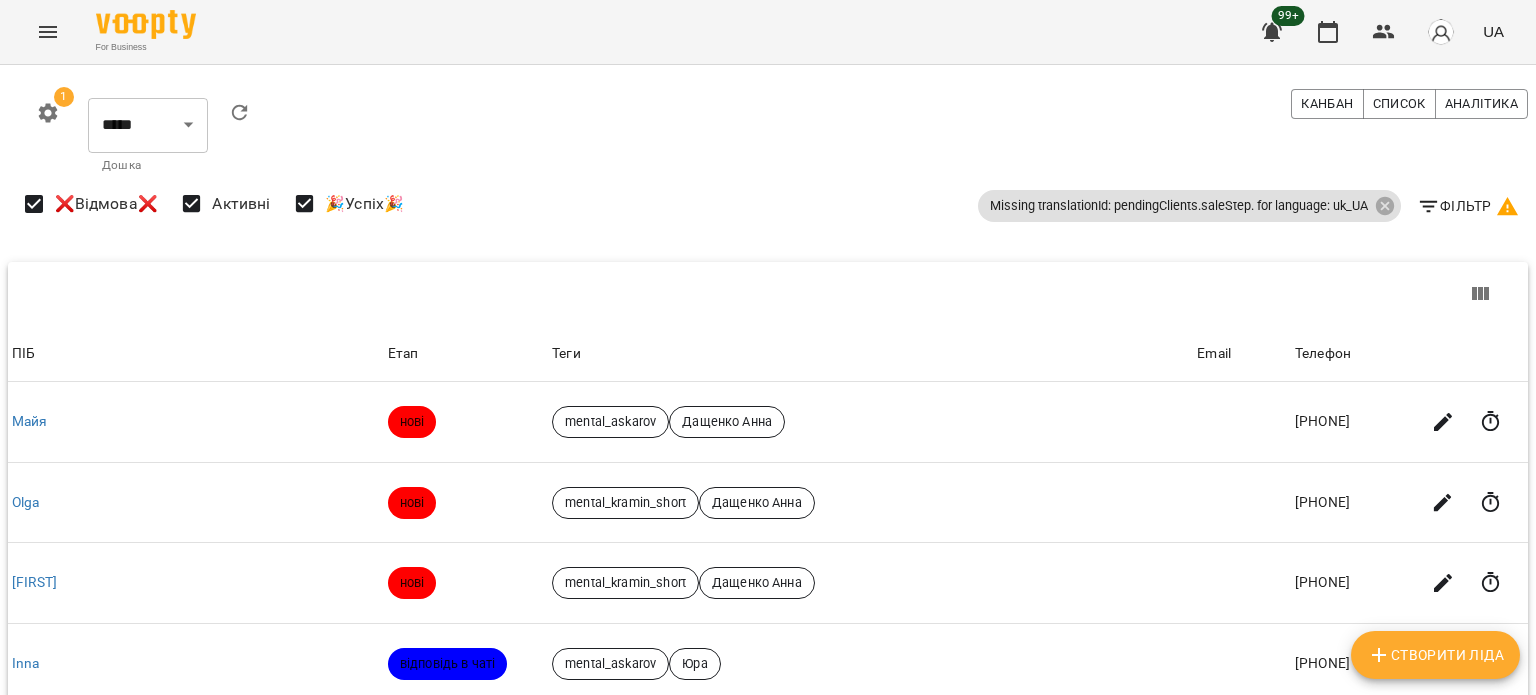 click on "Фільтр" at bounding box center (1468, 206) 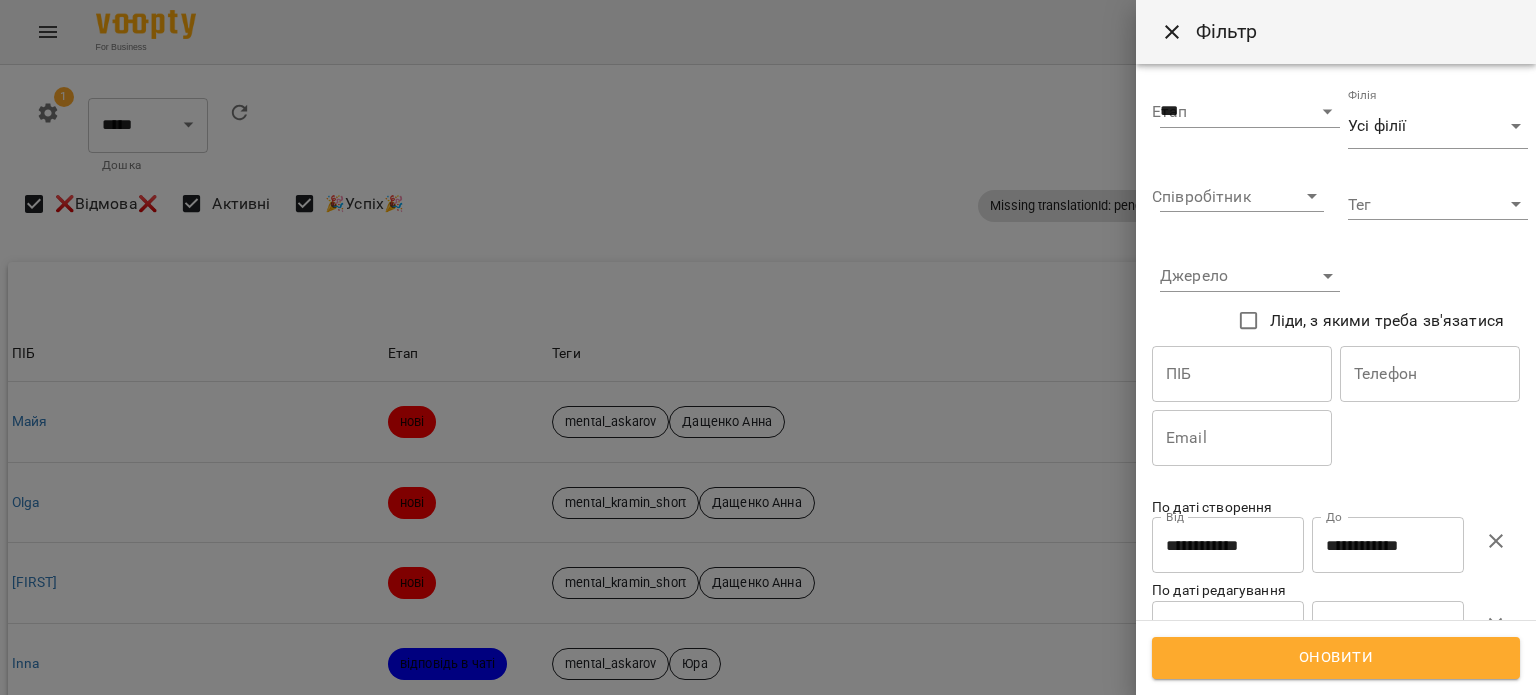 click on "Оновити" at bounding box center [1336, 658] 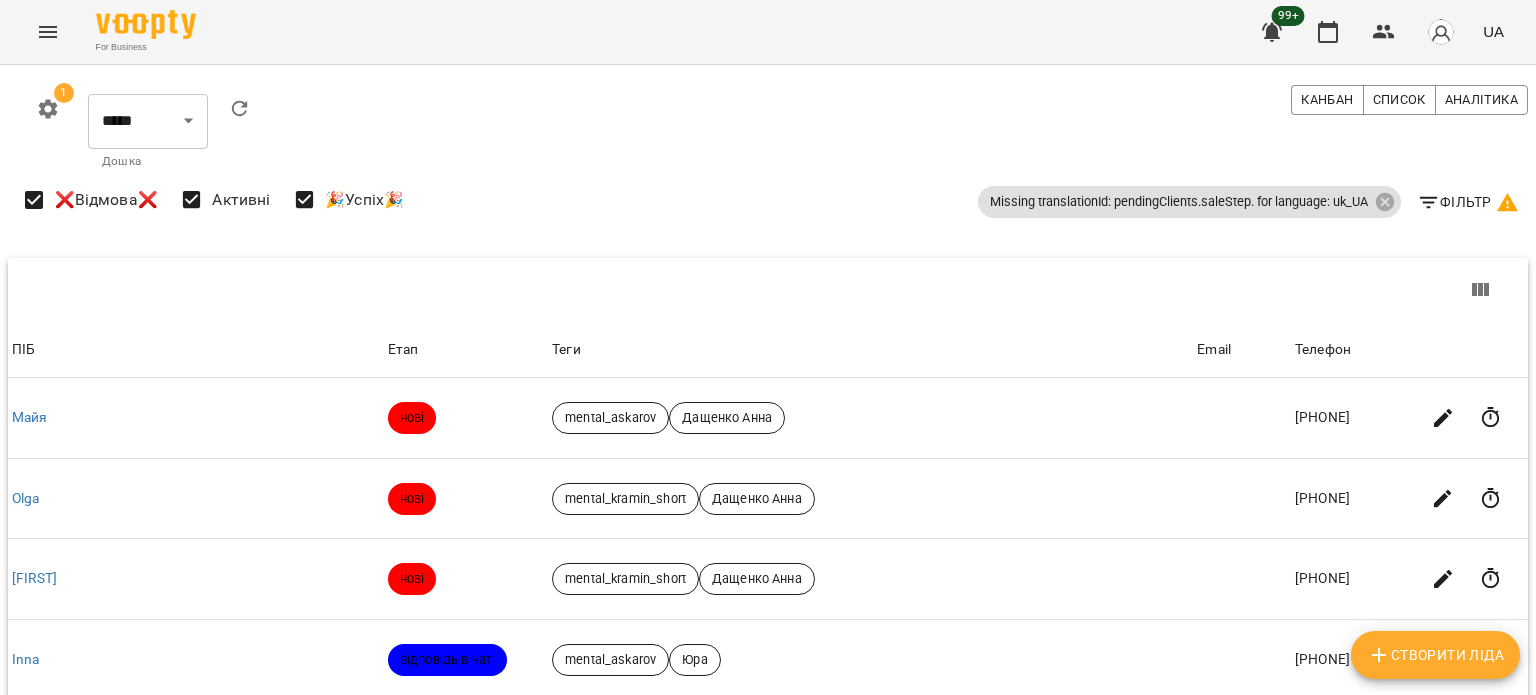 scroll, scrollTop: 2828, scrollLeft: 0, axis: vertical 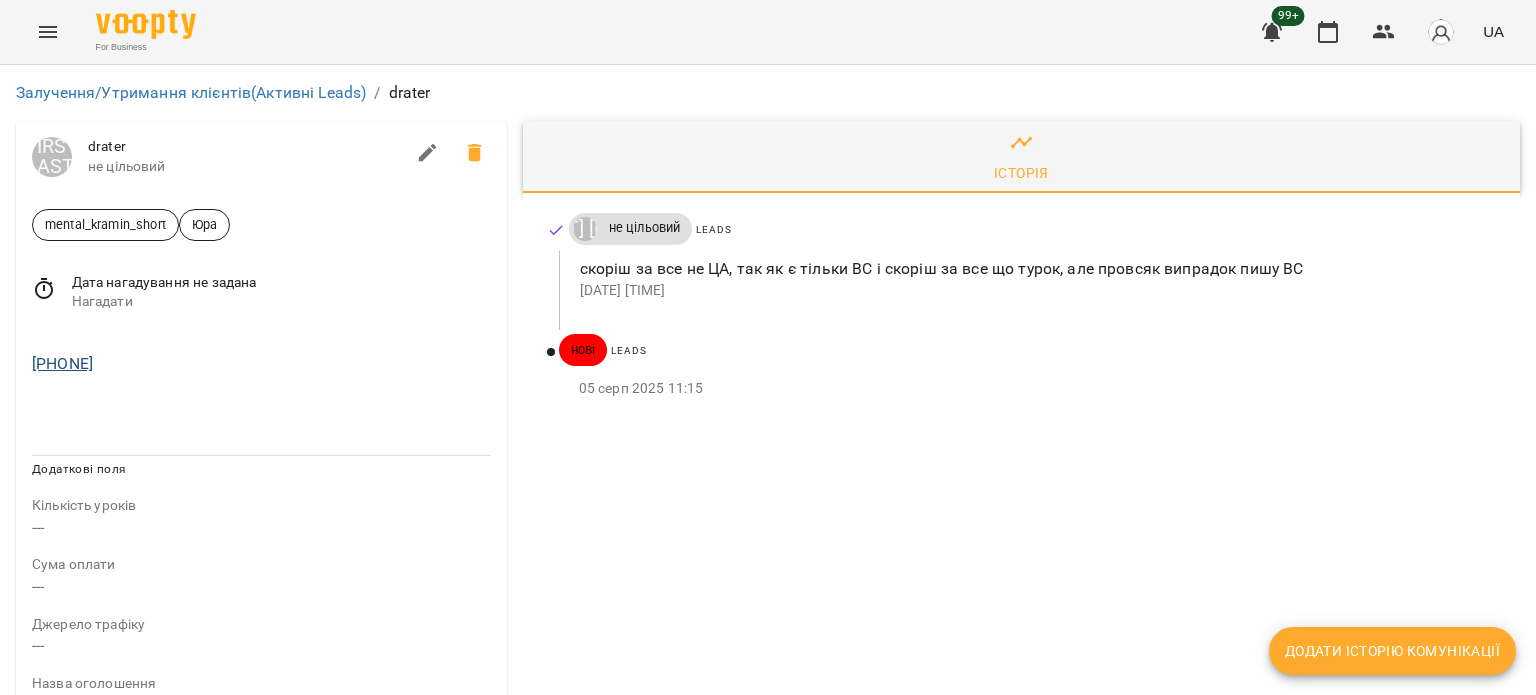 drag, startPoint x: 179, startPoint y: 359, endPoint x: 40, endPoint y: 363, distance: 139.05754 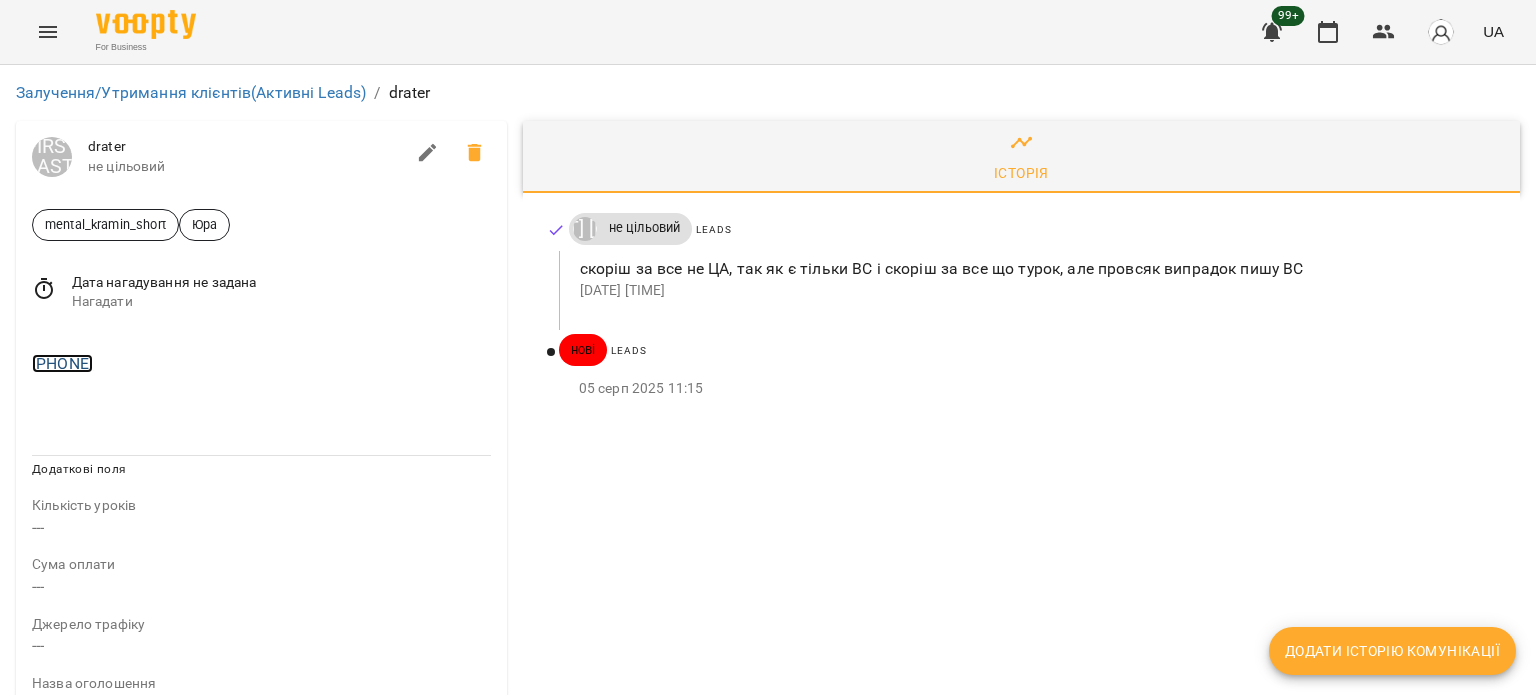 copy on "905412471519" 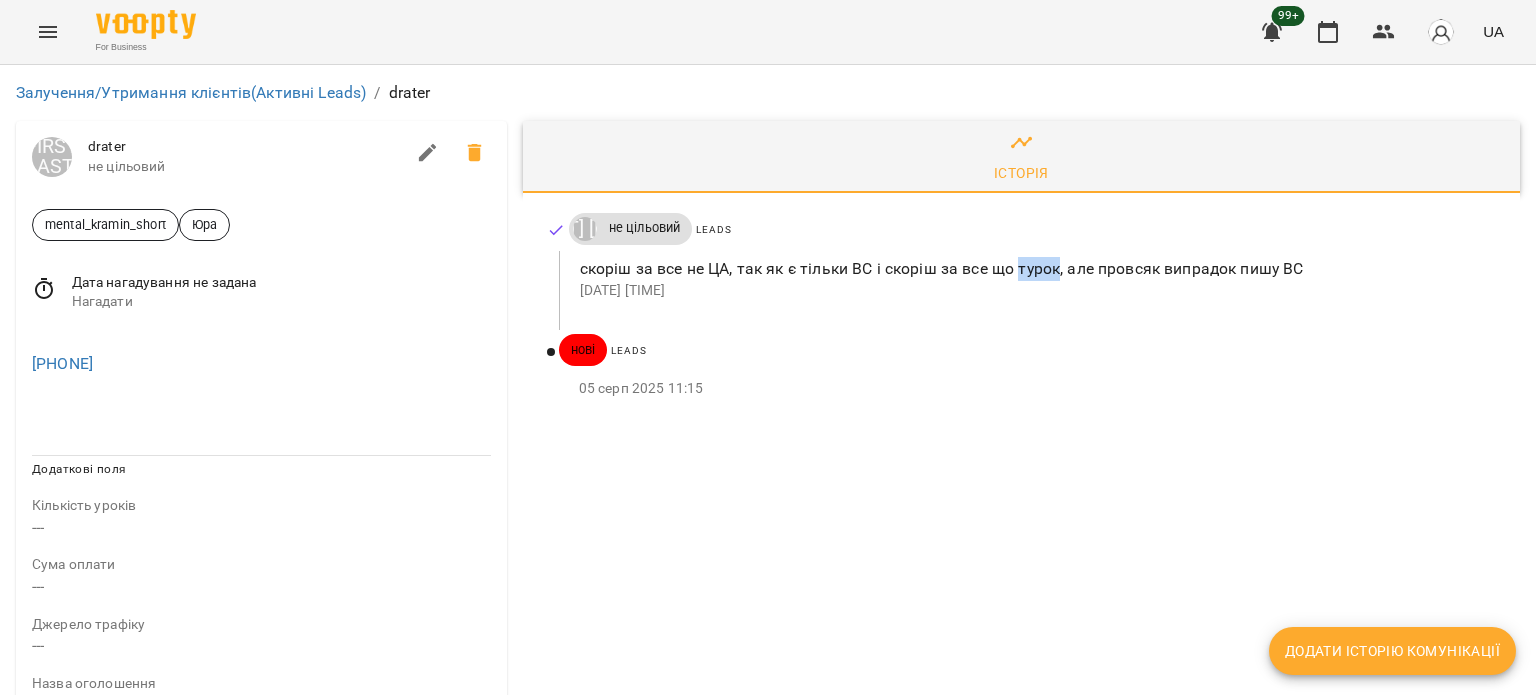 drag, startPoint x: 1014, startPoint y: 267, endPoint x: 1052, endPoint y: 269, distance: 38.052597 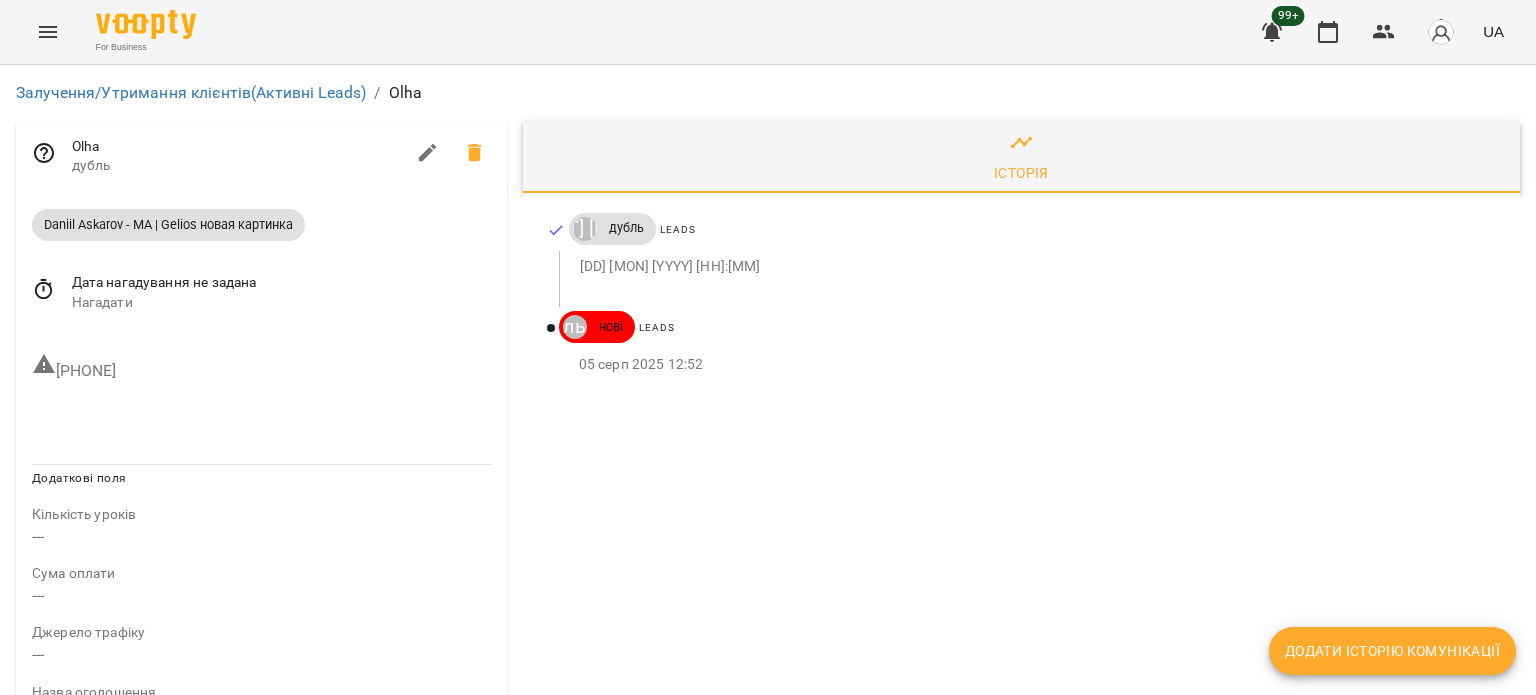 scroll, scrollTop: 0, scrollLeft: 0, axis: both 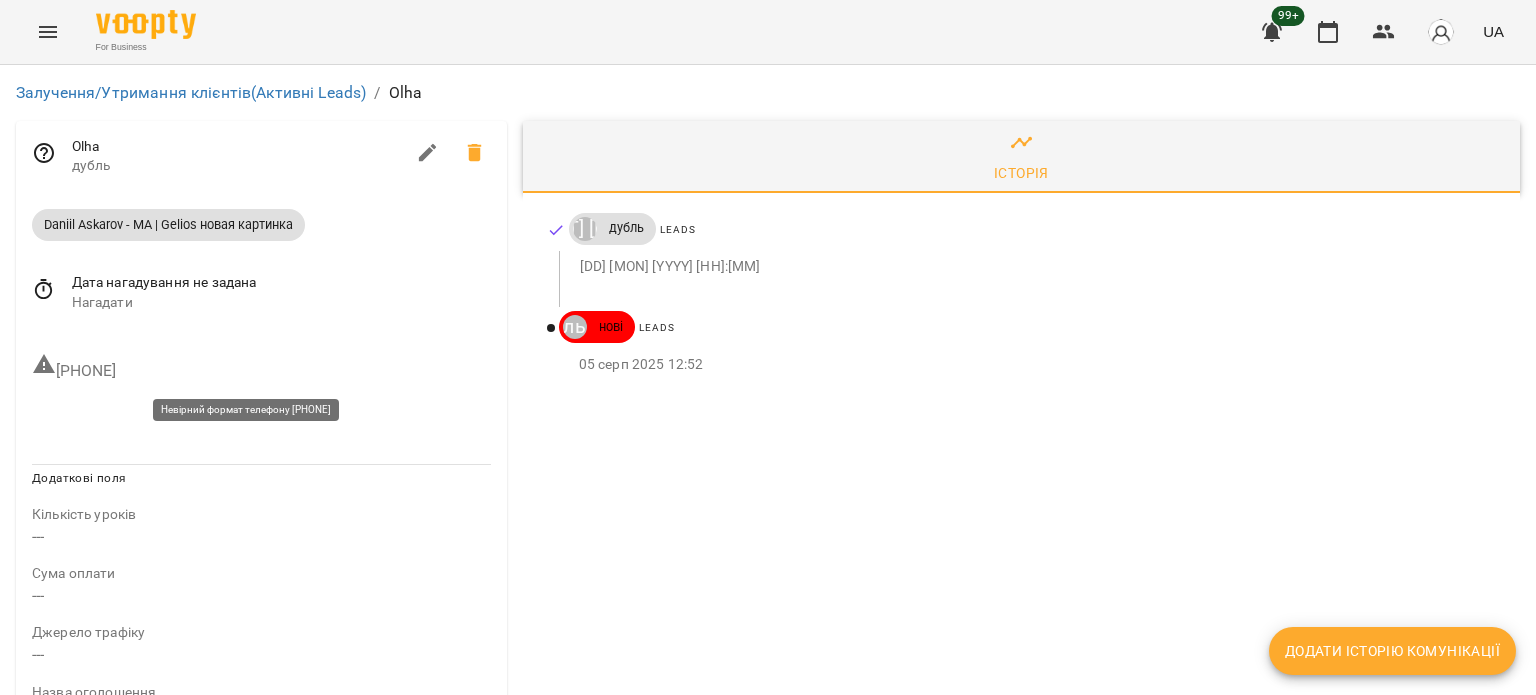 drag, startPoint x: 174, startPoint y: 372, endPoint x: 66, endPoint y: 371, distance: 108.00463 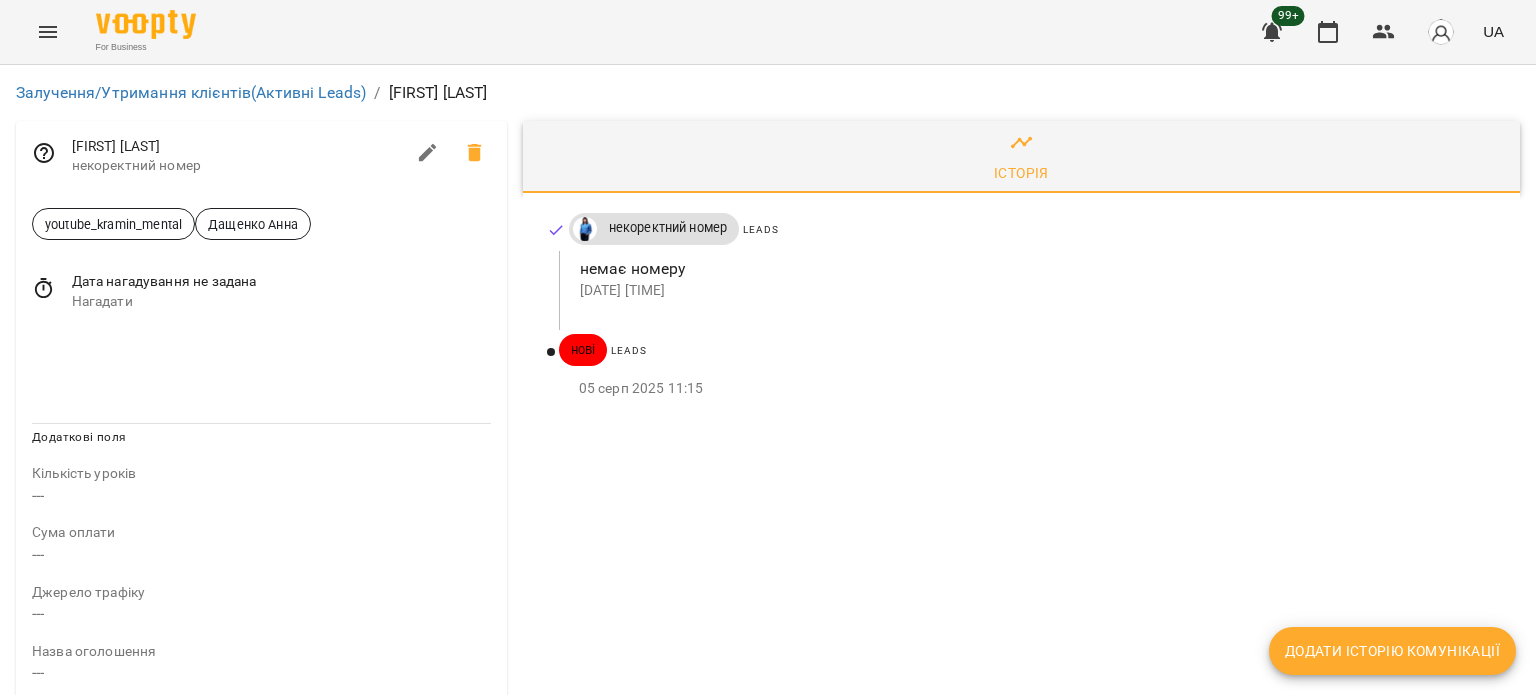 scroll, scrollTop: 0, scrollLeft: 0, axis: both 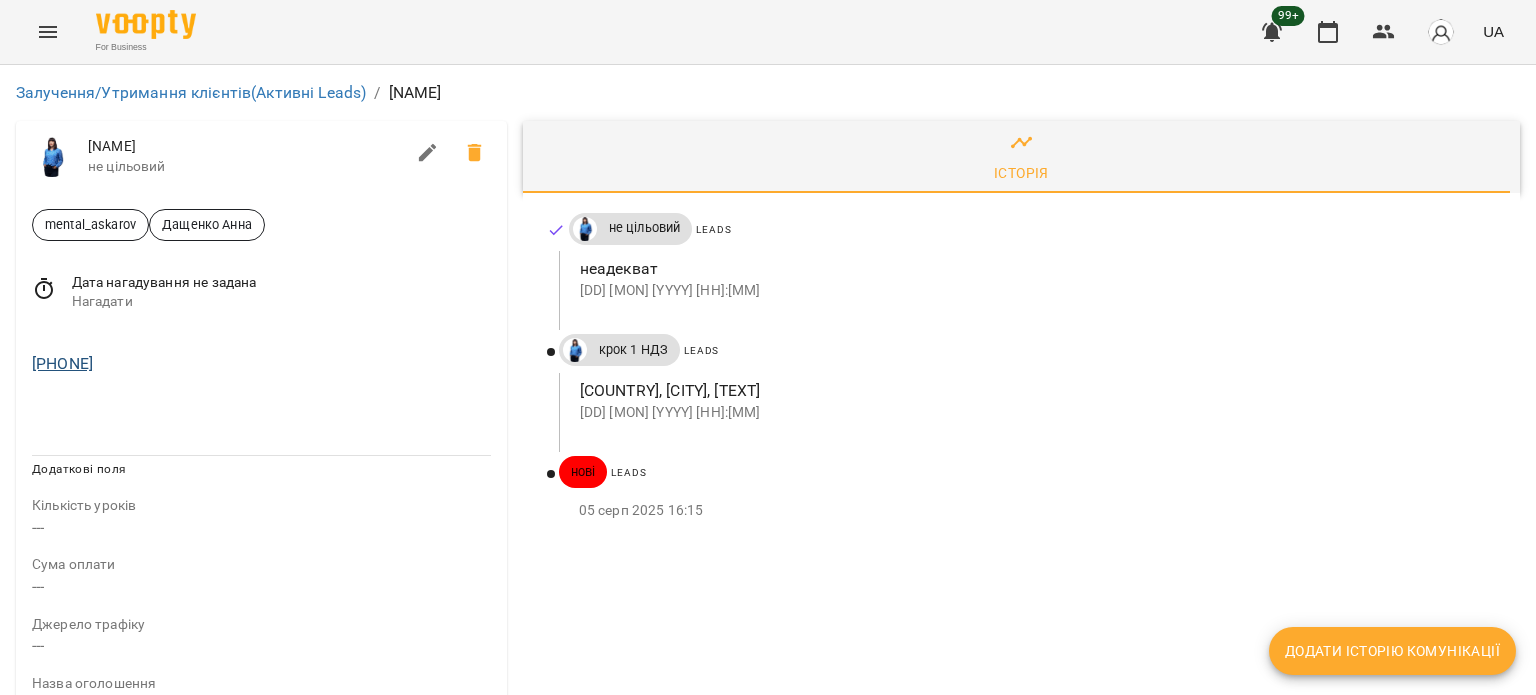 drag, startPoint x: 168, startPoint y: 359, endPoint x: 43, endPoint y: 363, distance: 125.06398 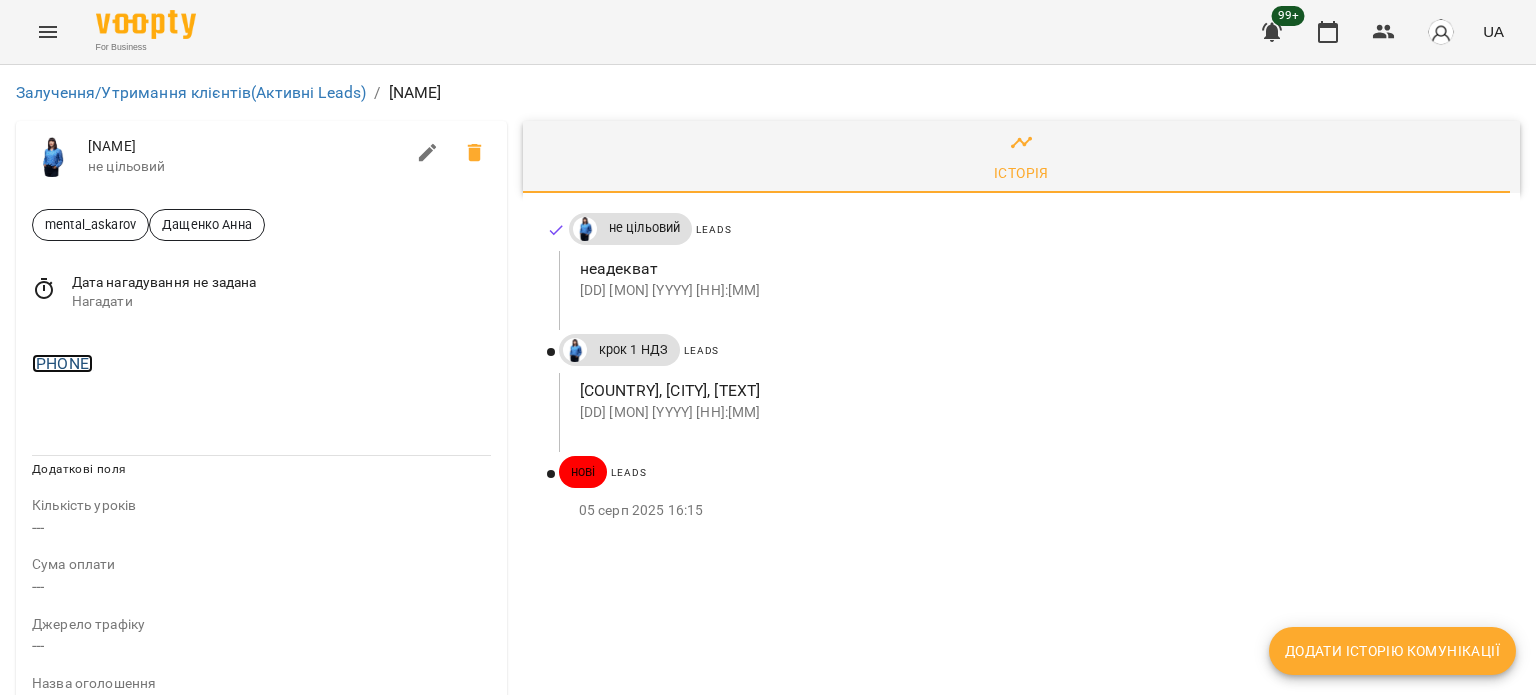 copy on "18498585644" 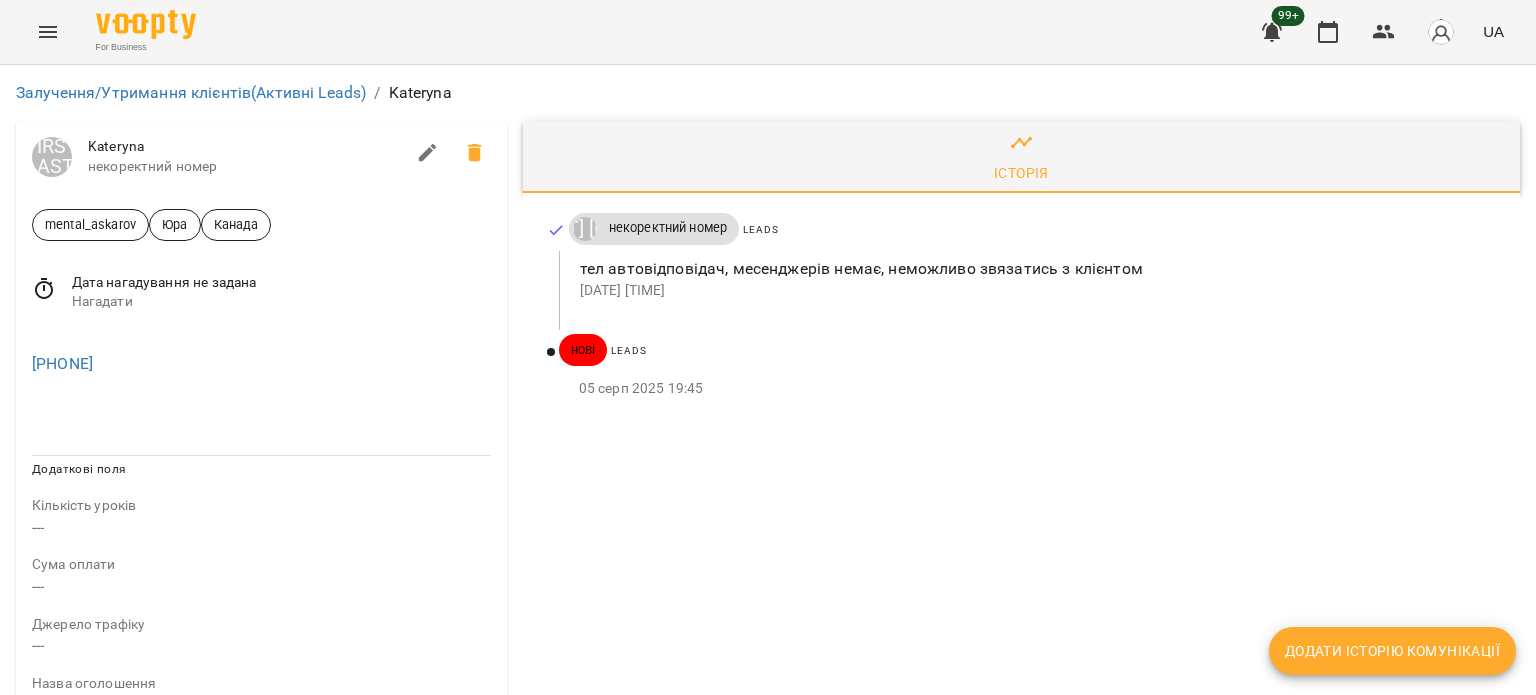 scroll, scrollTop: 0, scrollLeft: 0, axis: both 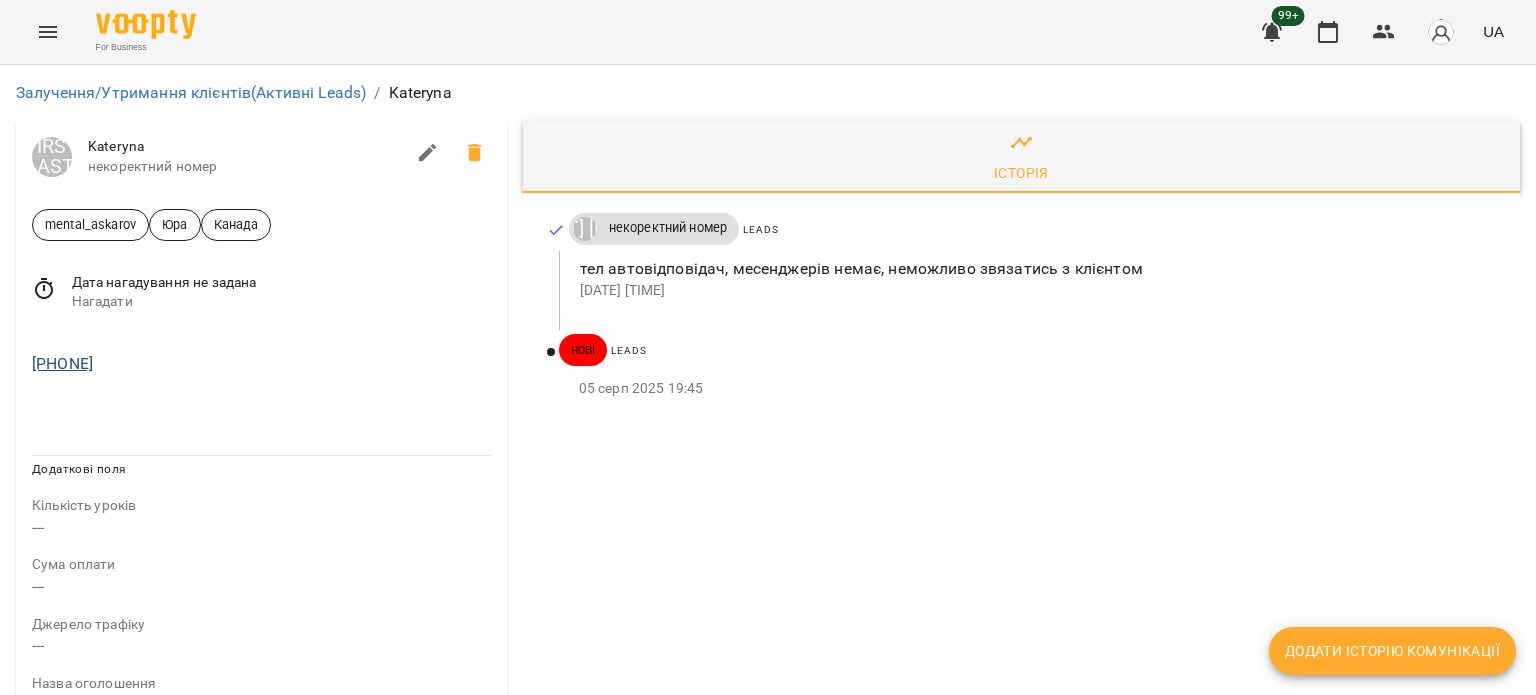 drag, startPoint x: 188, startPoint y: 351, endPoint x: 44, endPoint y: 364, distance: 144.58562 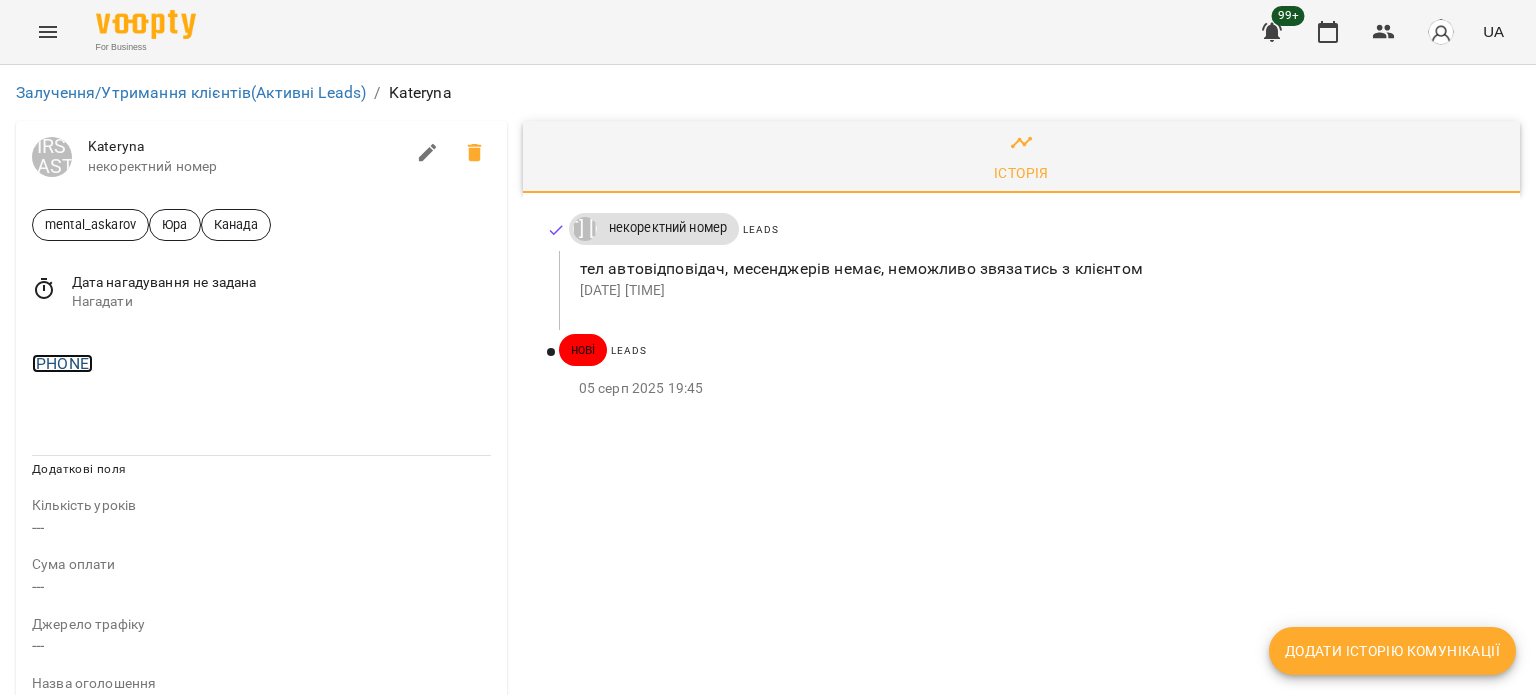 copy on "[NUMBER]" 